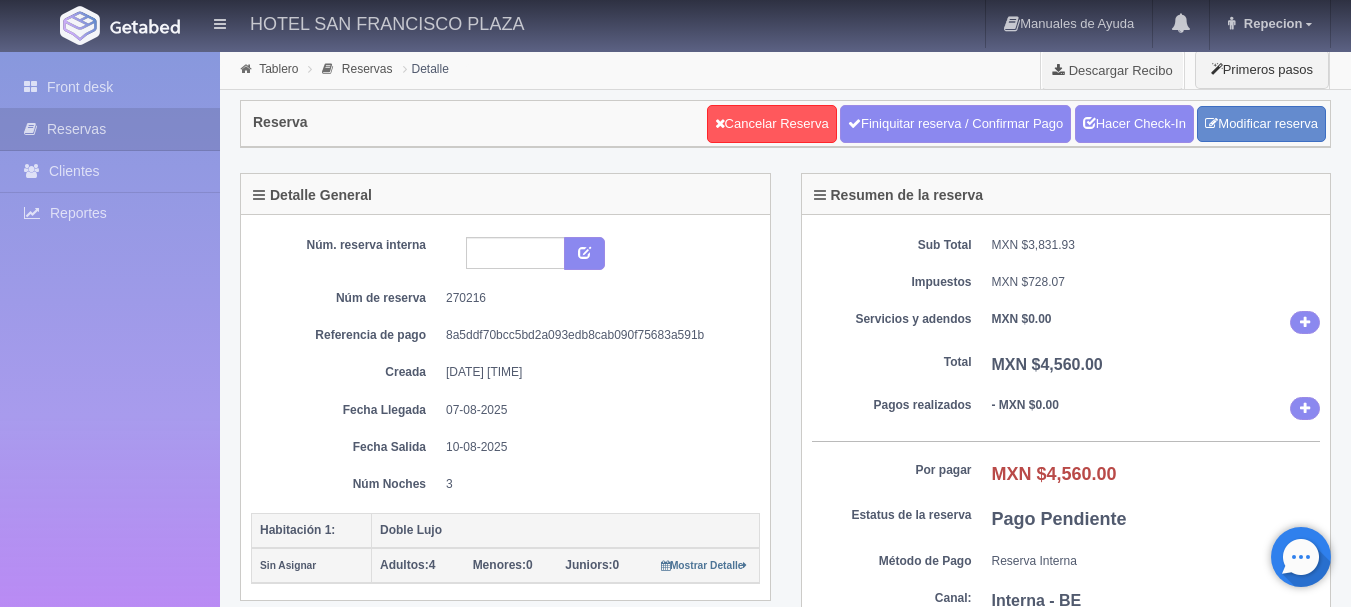 scroll, scrollTop: 59, scrollLeft: 0, axis: vertical 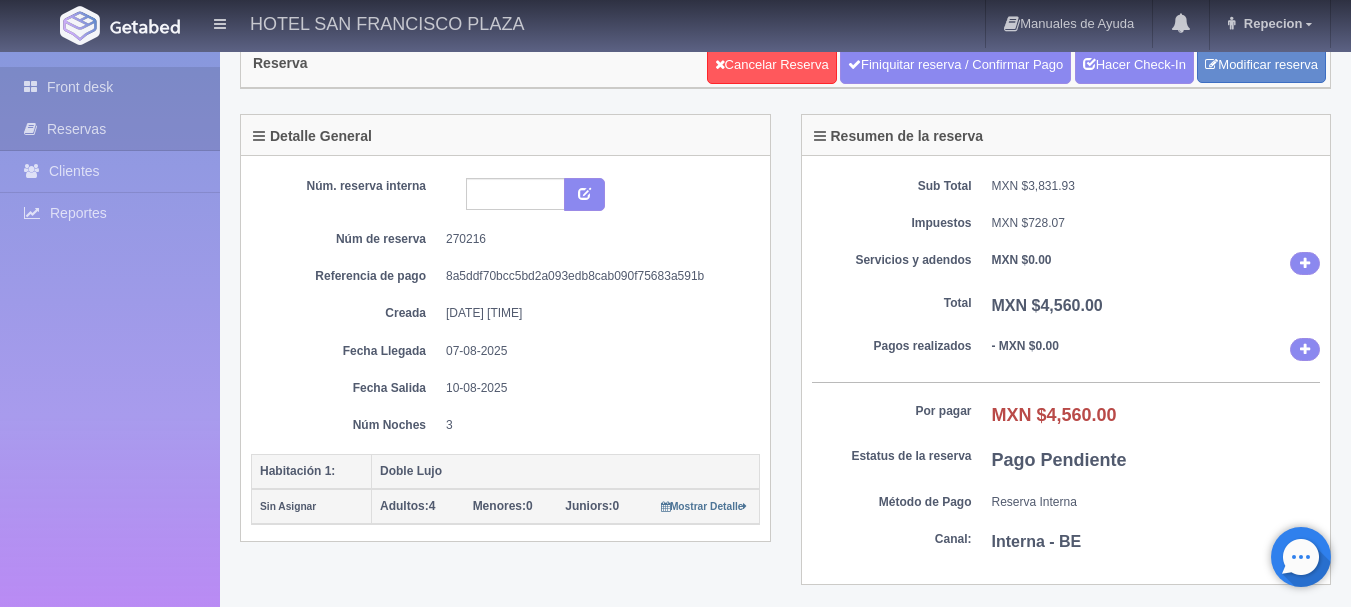 click on "Front desk" at bounding box center (110, 87) 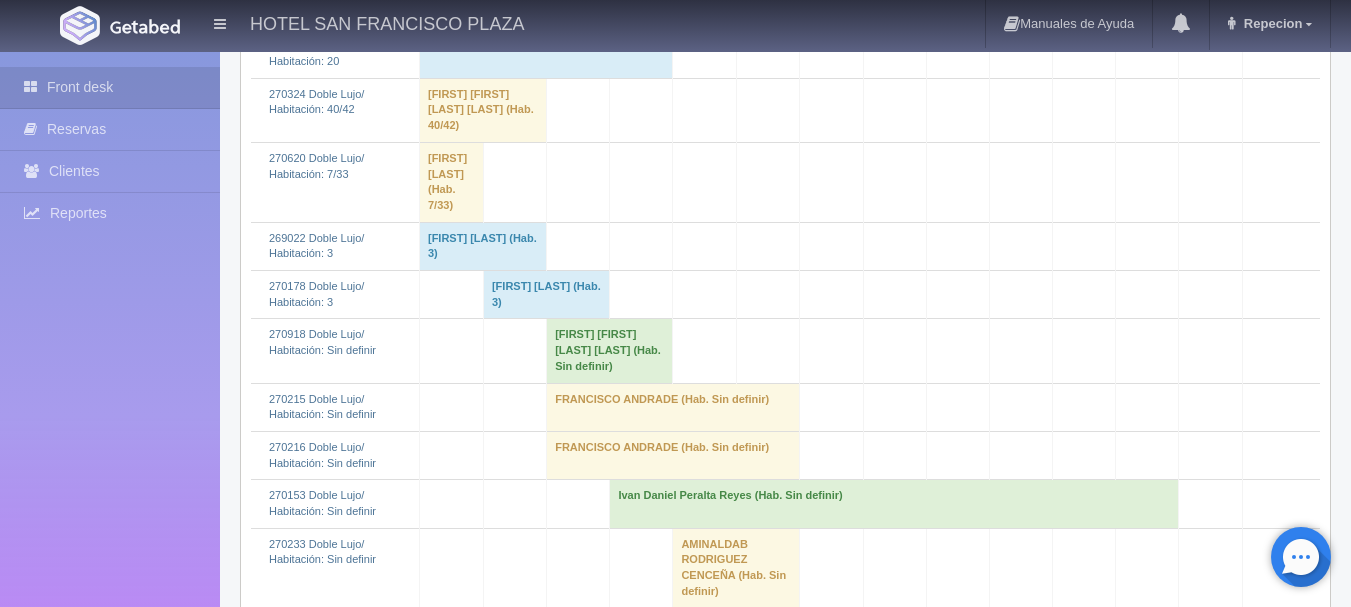 scroll, scrollTop: 900, scrollLeft: 0, axis: vertical 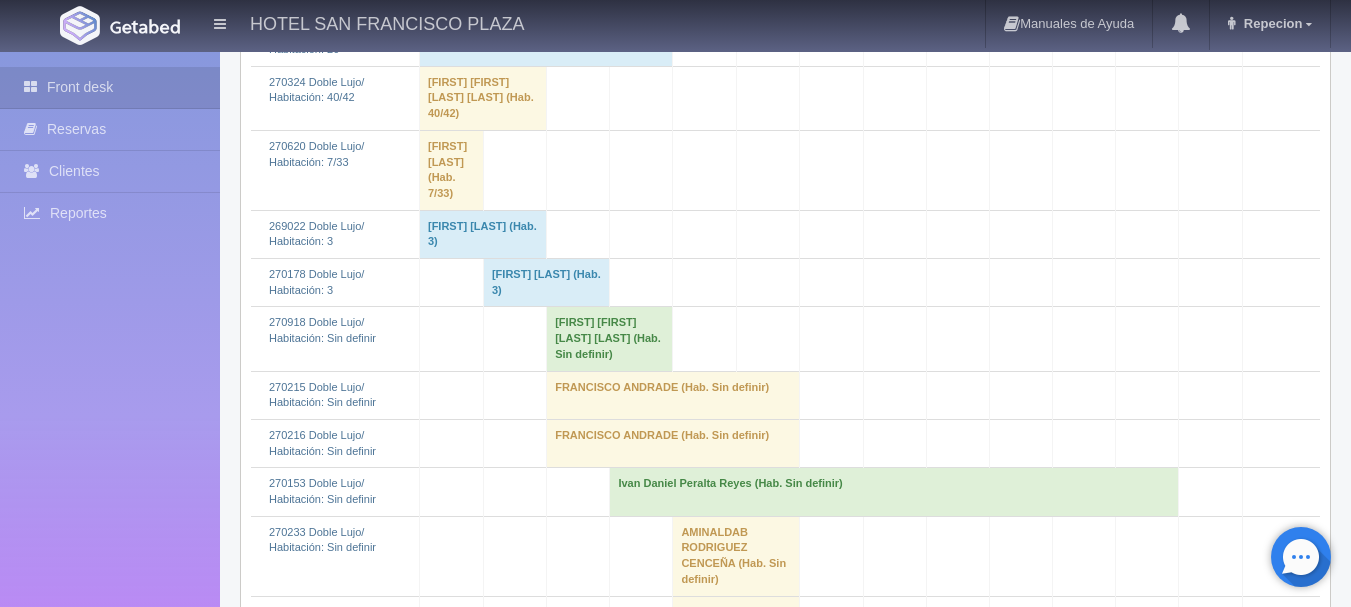 click on "[FIRST] [FIRST] [LAST] [LAST] 												(Hab. Sin definir)" at bounding box center [610, 339] 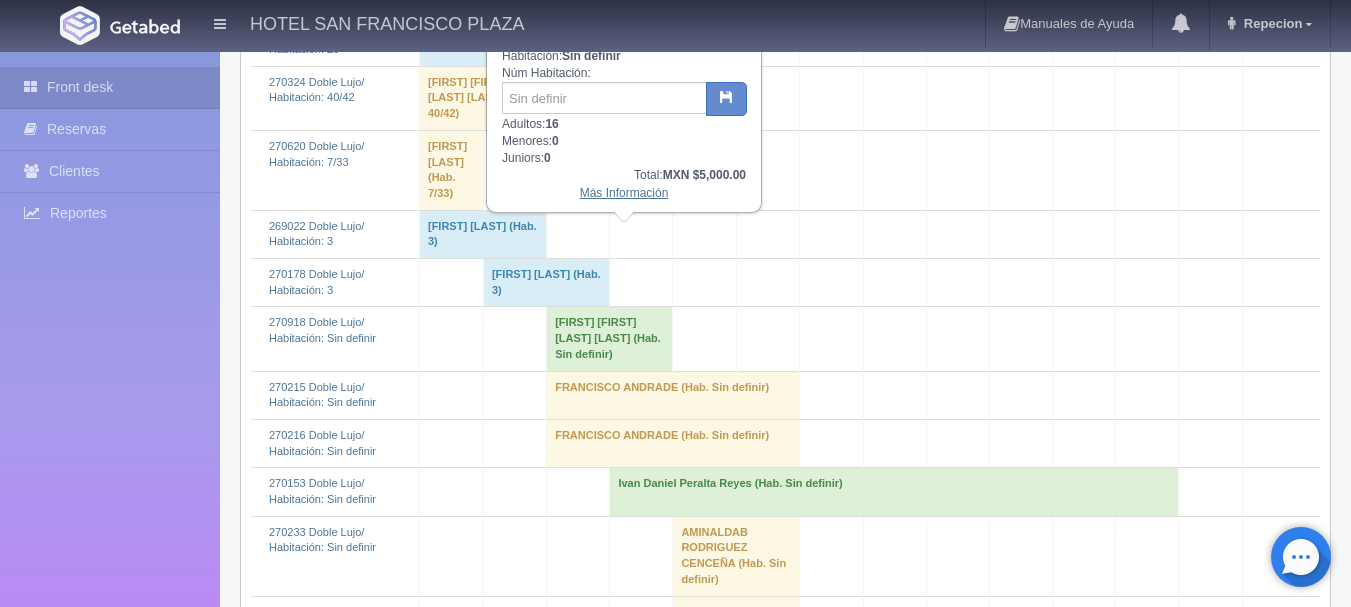 click on "Más Información" at bounding box center [624, 193] 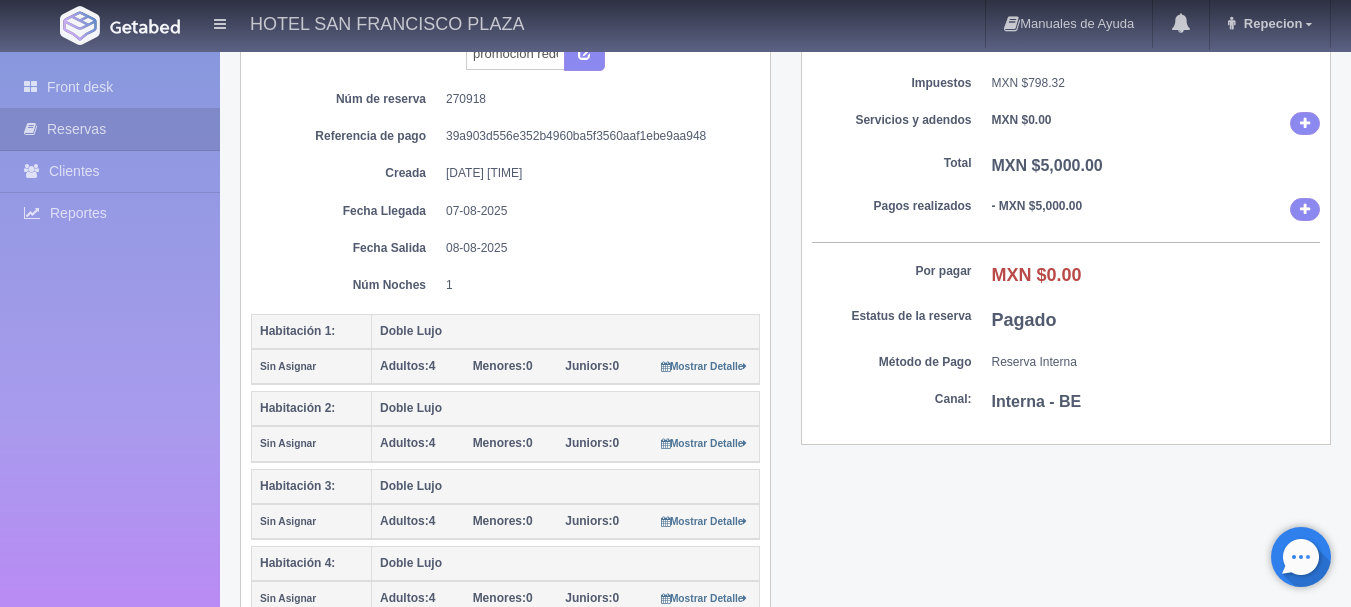 scroll, scrollTop: 200, scrollLeft: 0, axis: vertical 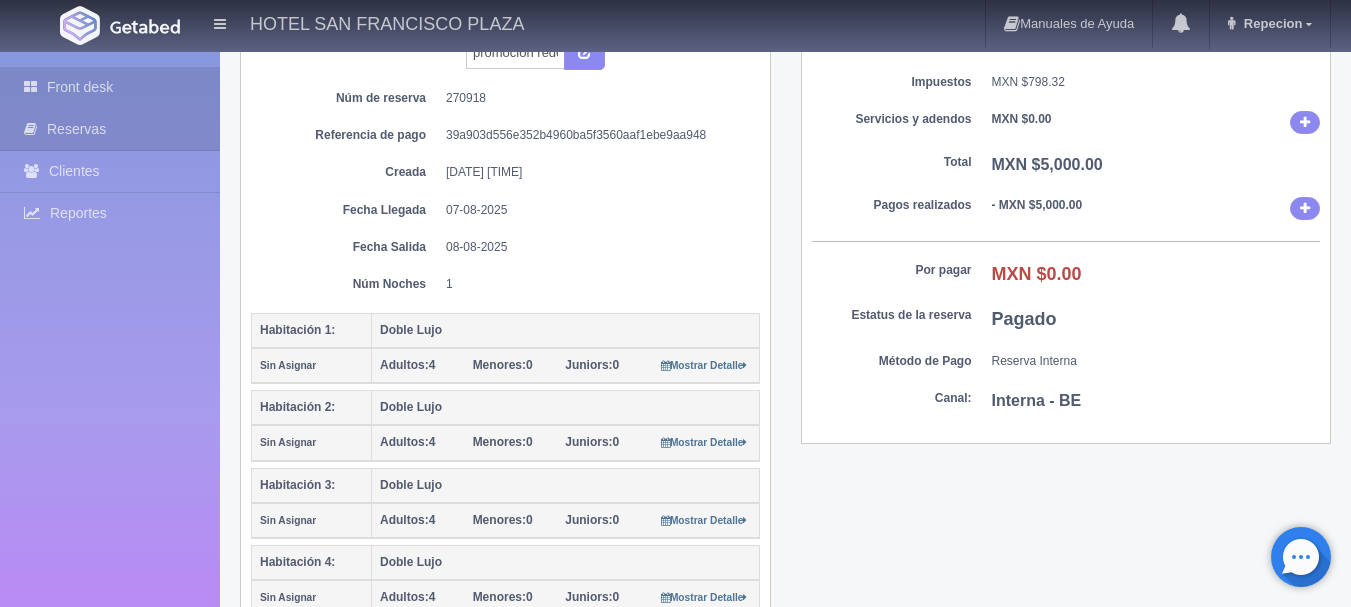 click on "Front desk" at bounding box center [110, 87] 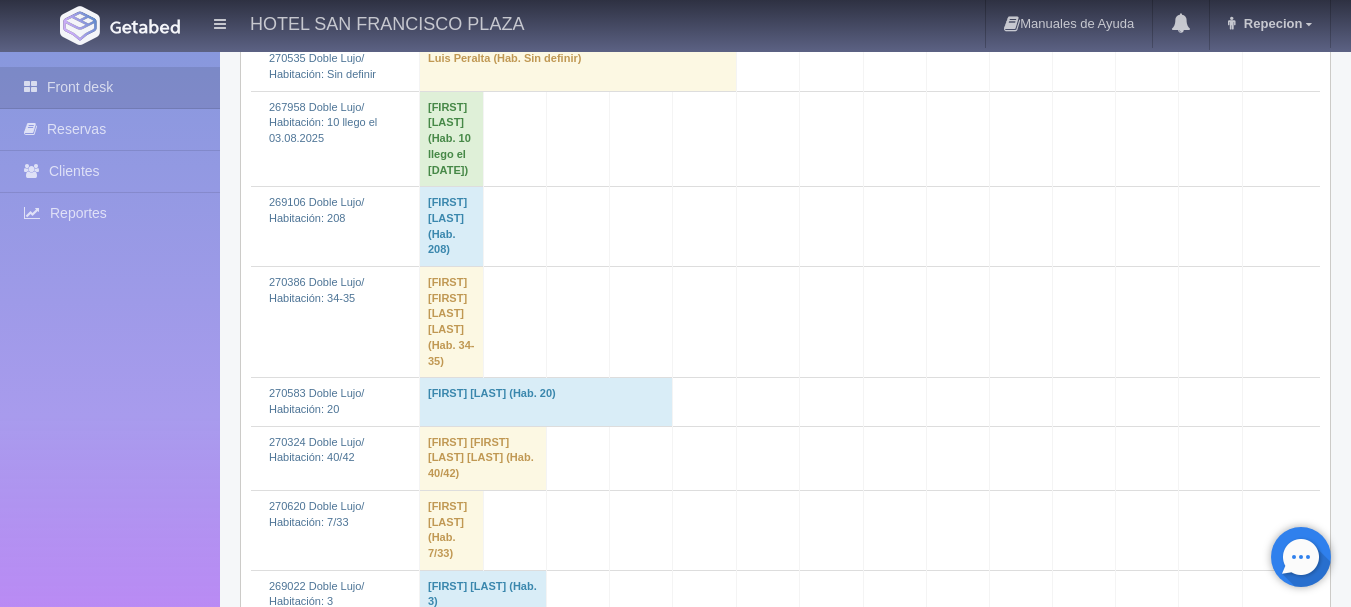 scroll, scrollTop: 800, scrollLeft: 0, axis: vertical 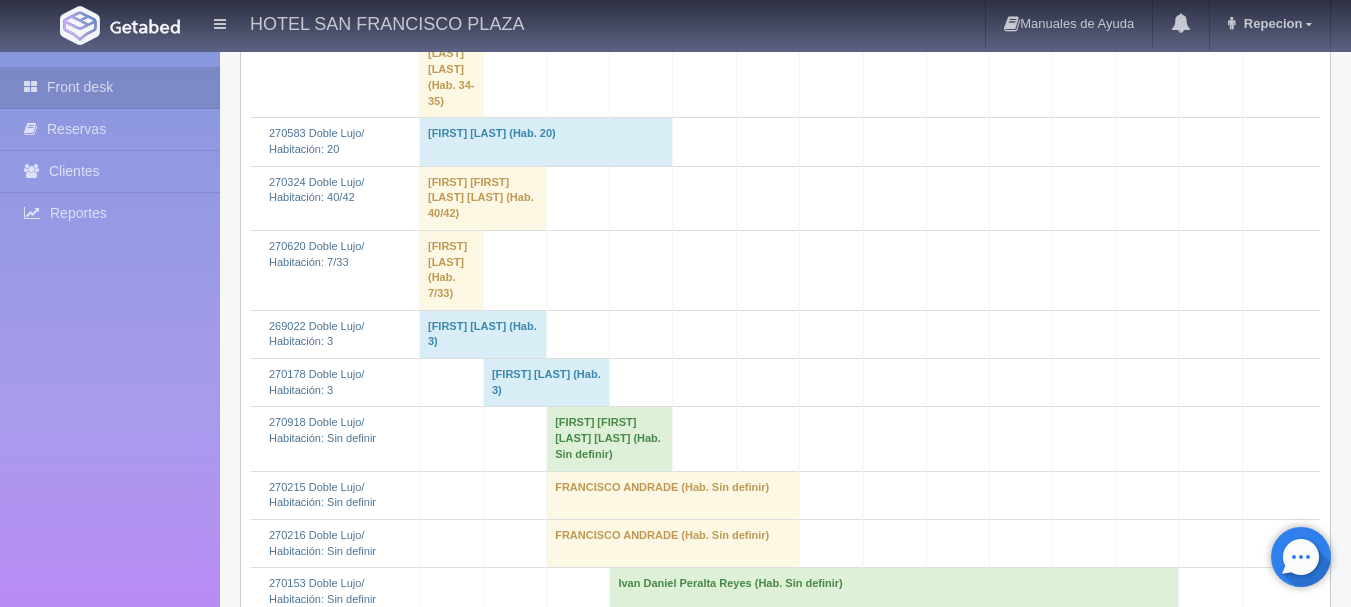 click on "[FIRST] [FIRST] [LAST] [LAST] 												(Hab. Sin definir)" at bounding box center [610, 439] 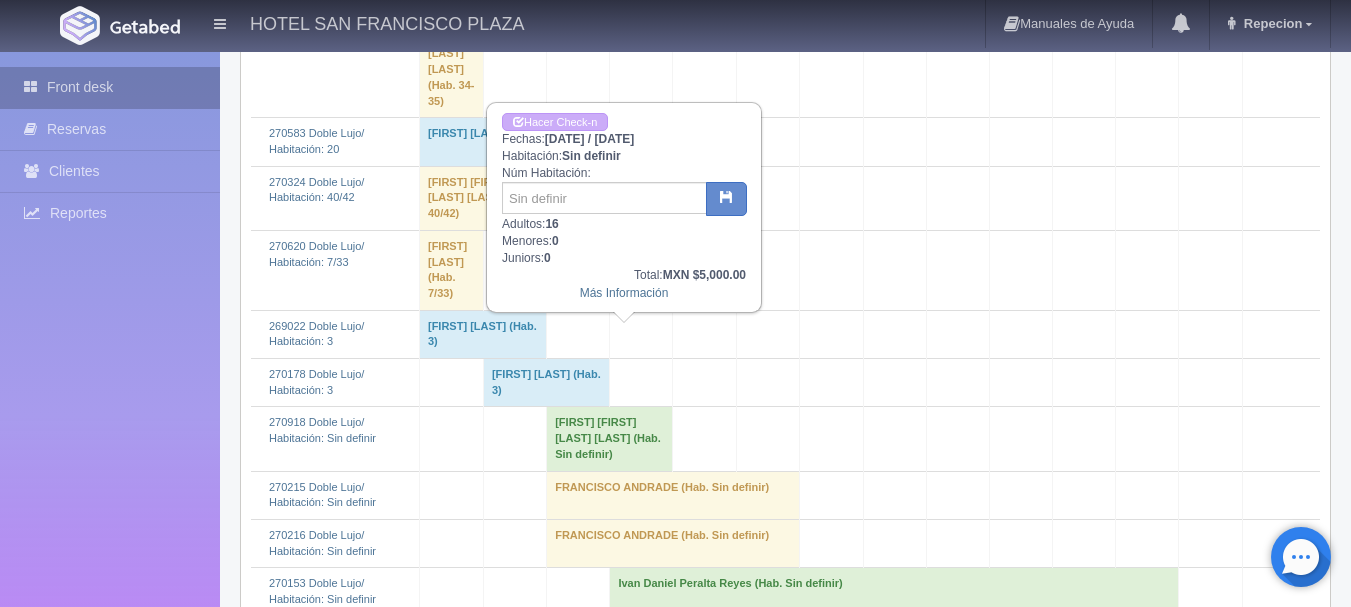 click on "Front desk" at bounding box center [110, 87] 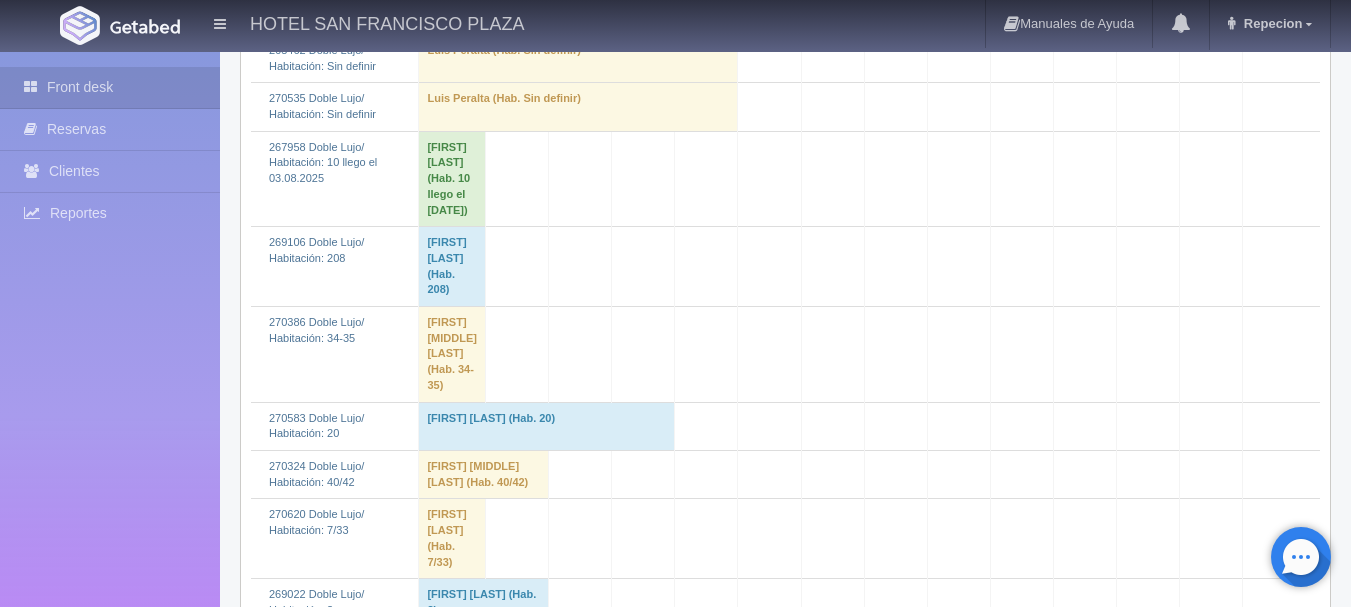 scroll, scrollTop: 1000, scrollLeft: 0, axis: vertical 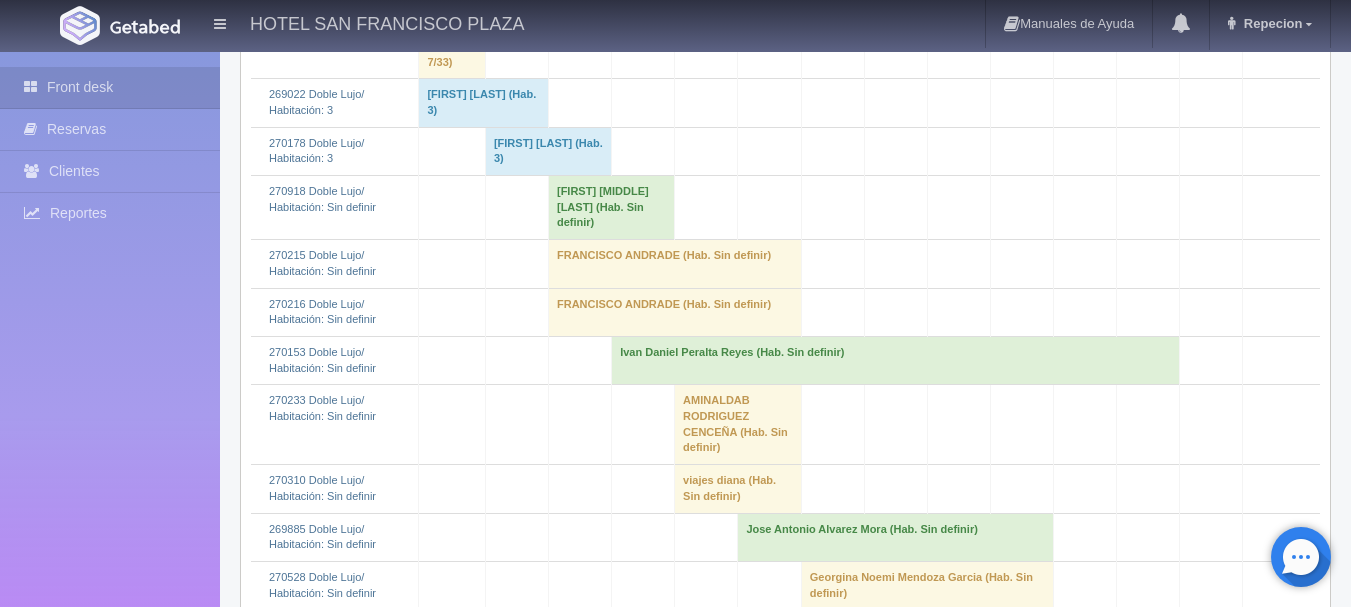 click on "FRANCISCO ANDRADE 												(Hab. Sin definir)" at bounding box center [674, 264] 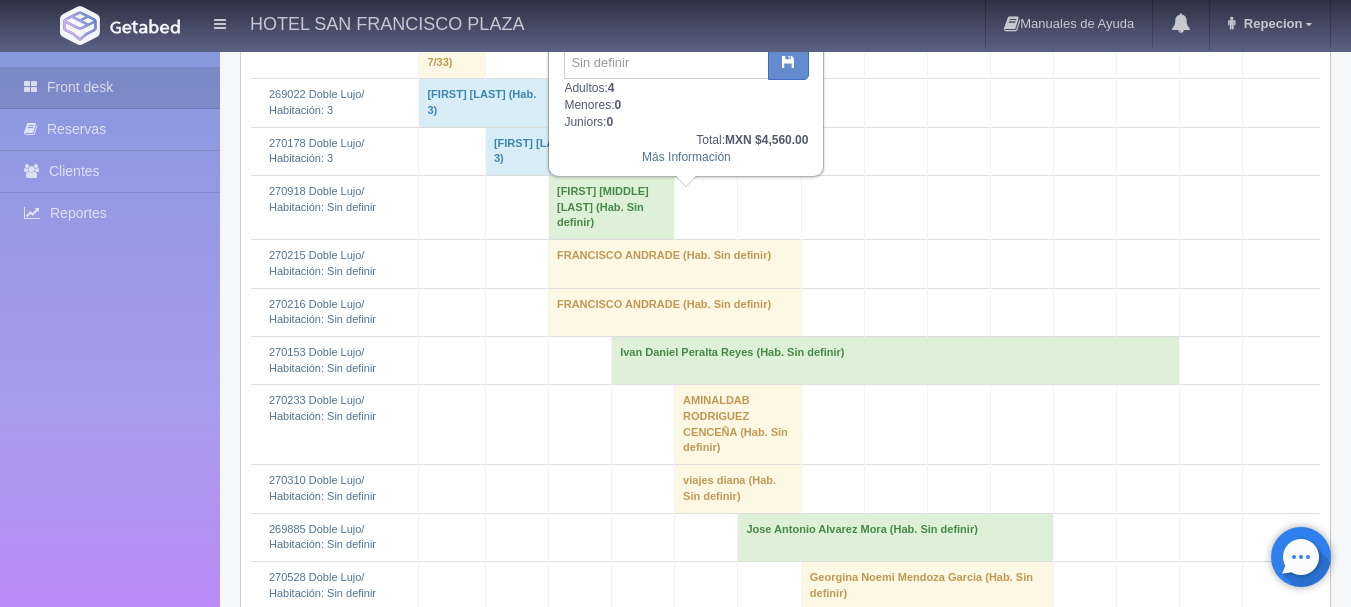 scroll, scrollTop: 900, scrollLeft: 0, axis: vertical 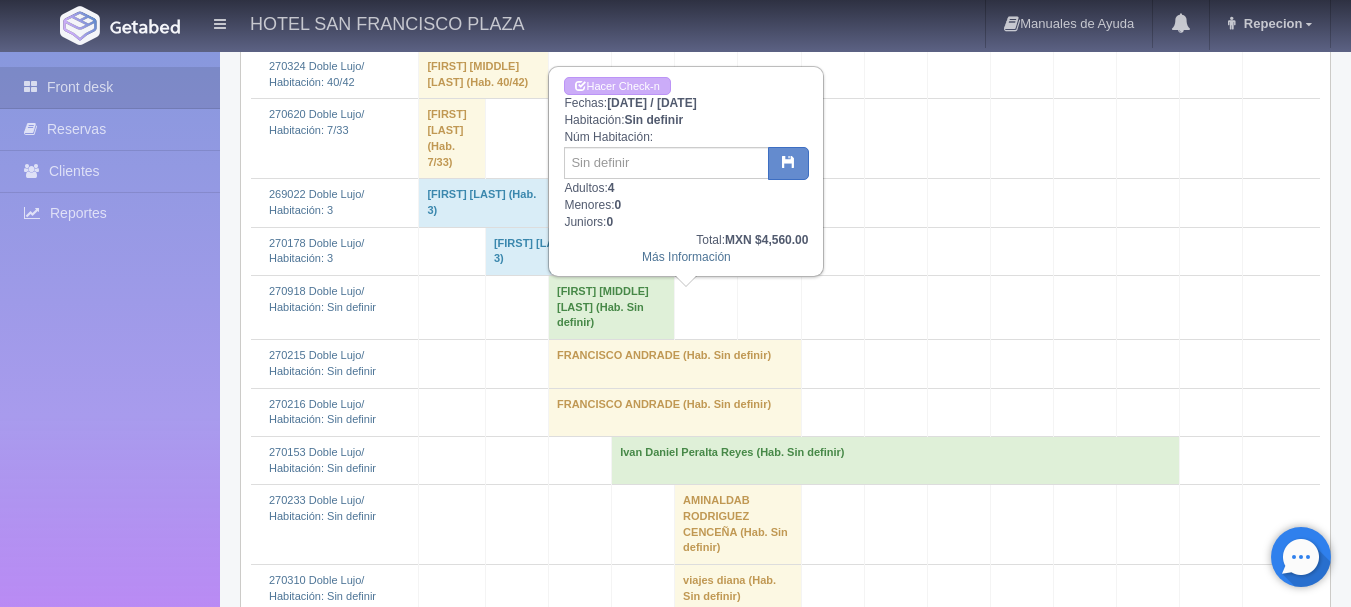 click on "FRANCISCO ANDRADE 												(Hab. Sin definir)" at bounding box center (674, 412) 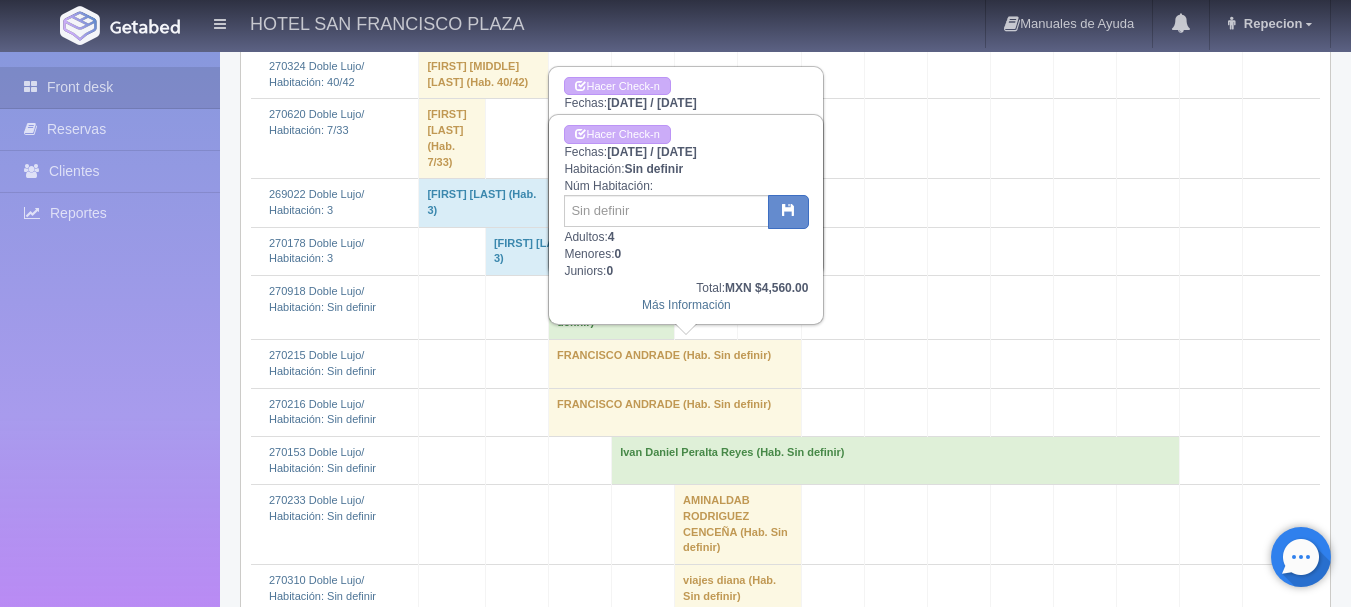 click on "FRANCISCO ANDRADE 												(Hab. Sin definir)" at bounding box center (674, 412) 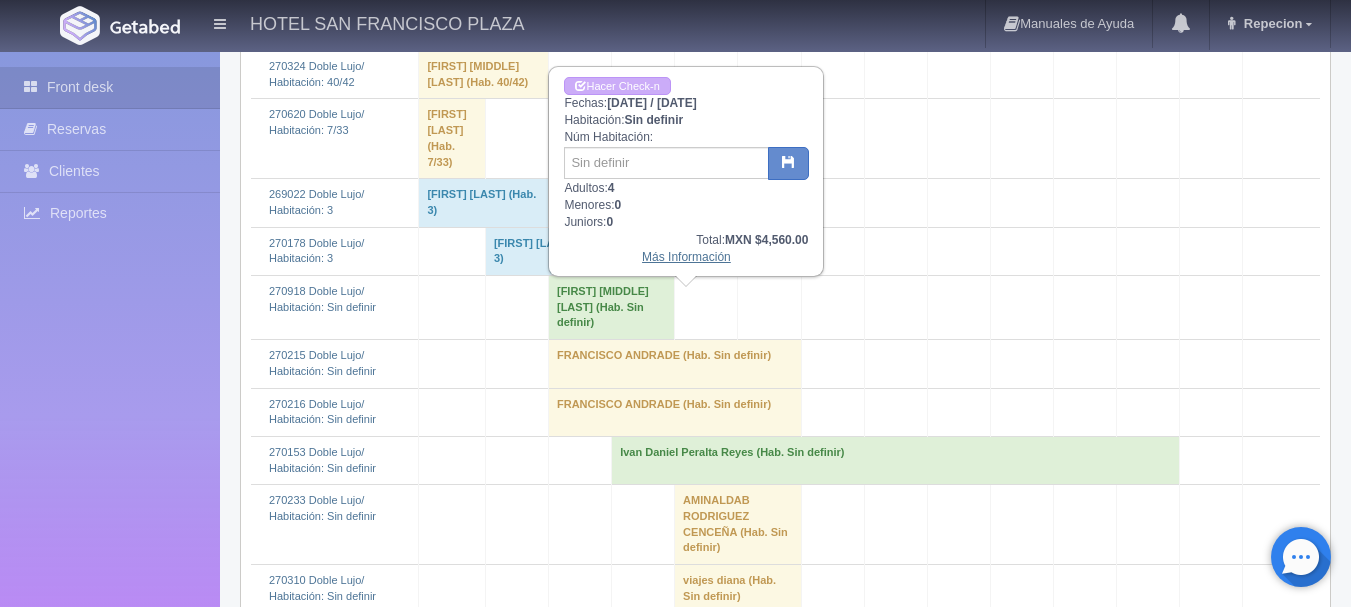 click on "Más Información" at bounding box center [686, 257] 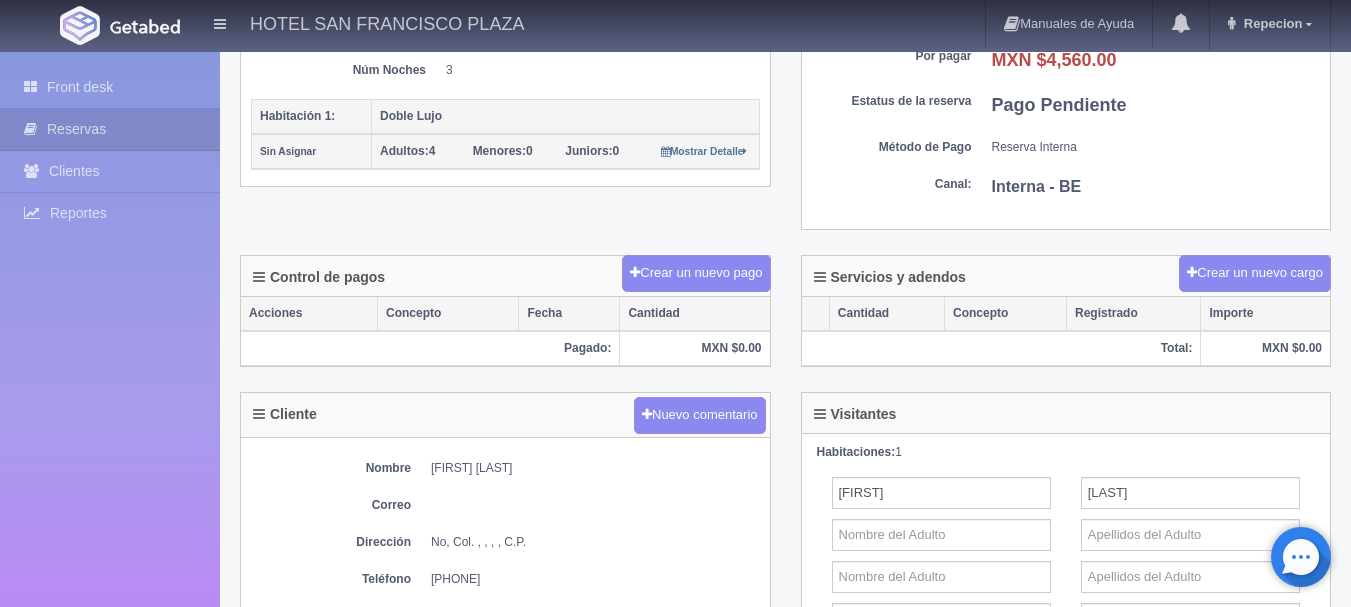 scroll, scrollTop: 400, scrollLeft: 0, axis: vertical 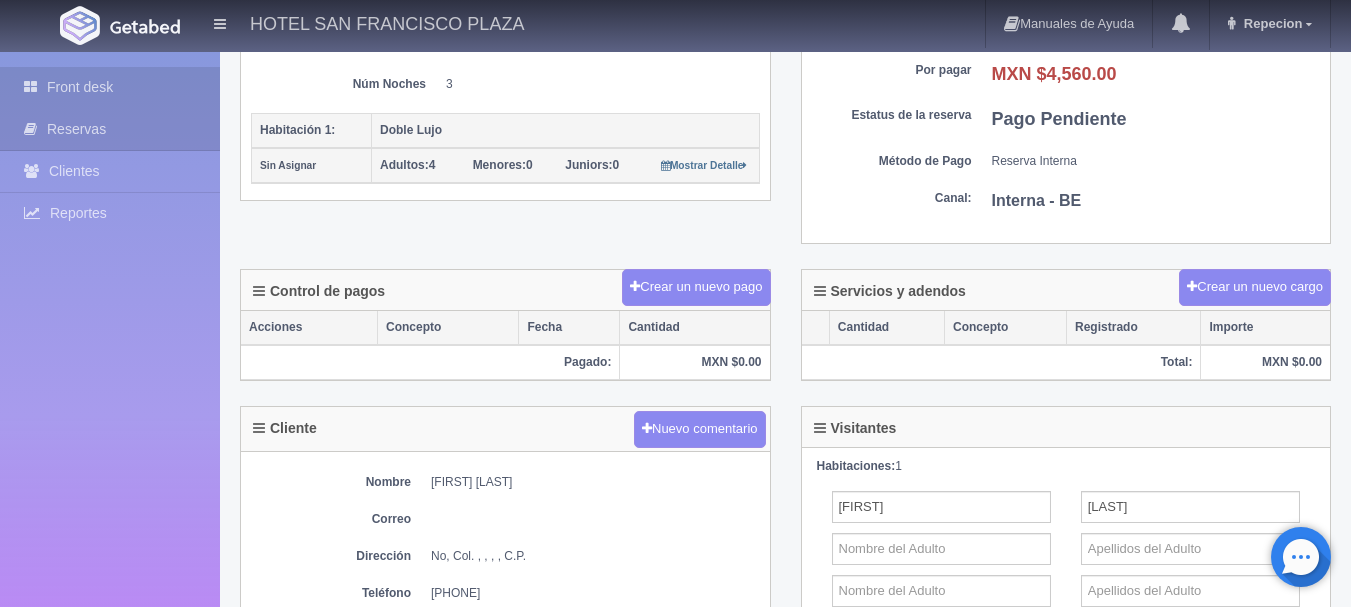 click on "Front desk" at bounding box center [110, 87] 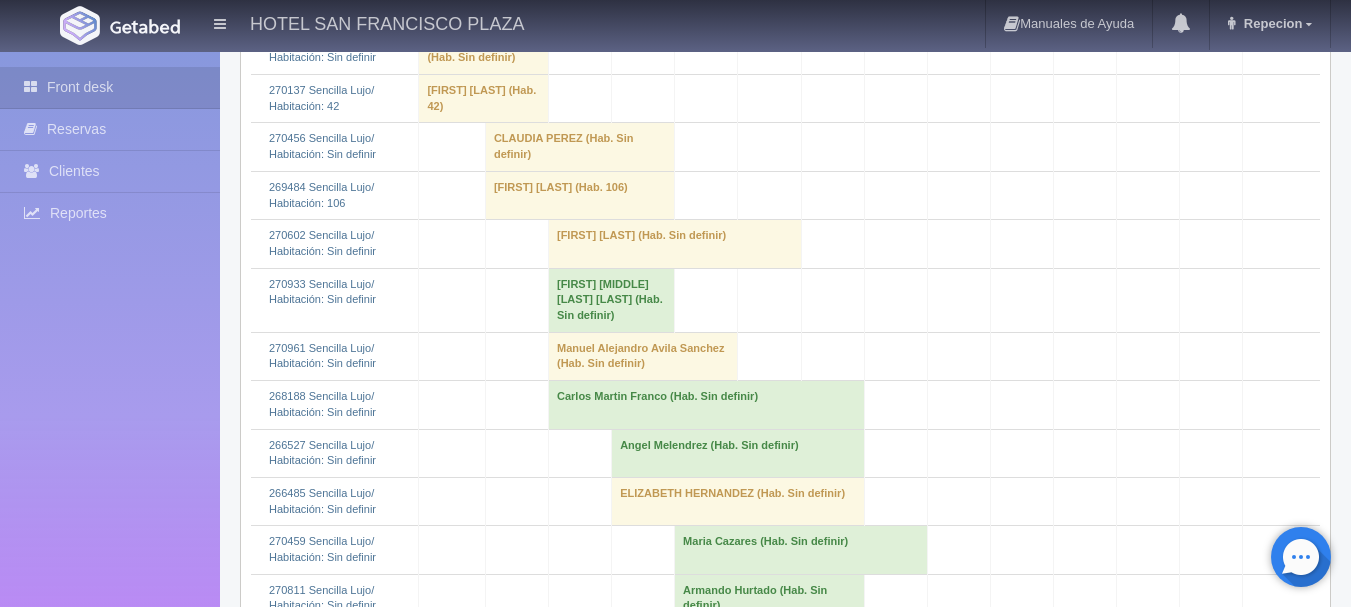 scroll, scrollTop: 2500, scrollLeft: 0, axis: vertical 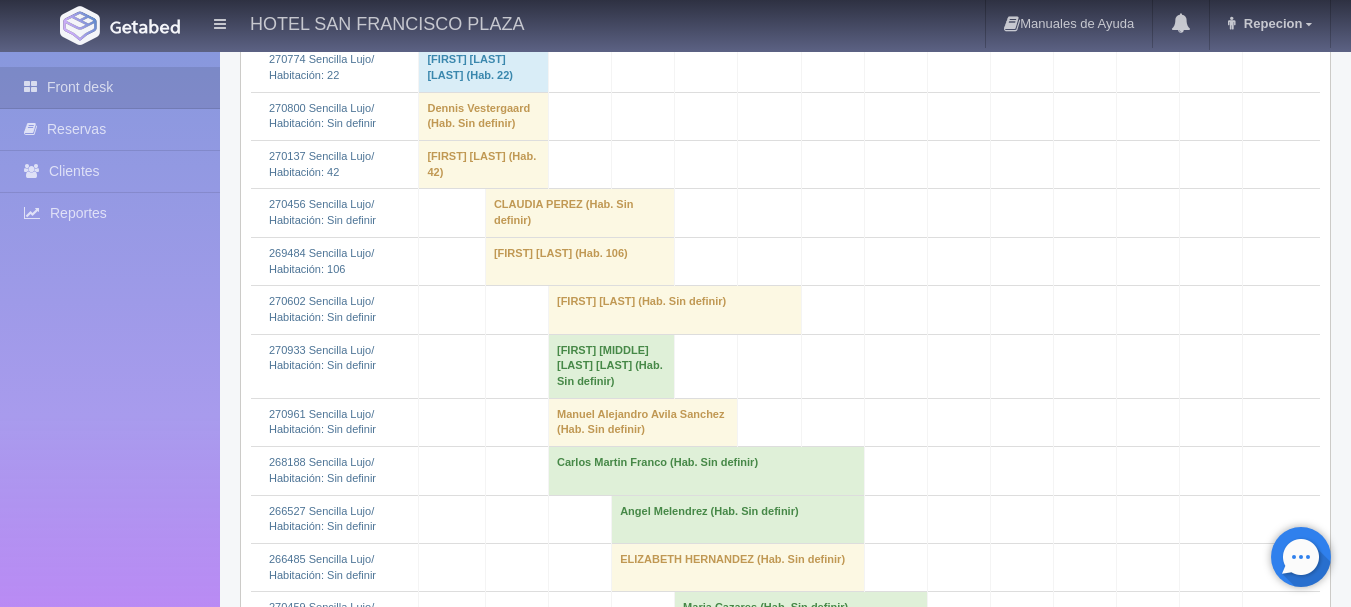 click on "[FIRST] [LAST] 												(Hab. Sin definir)" at bounding box center [674, 310] 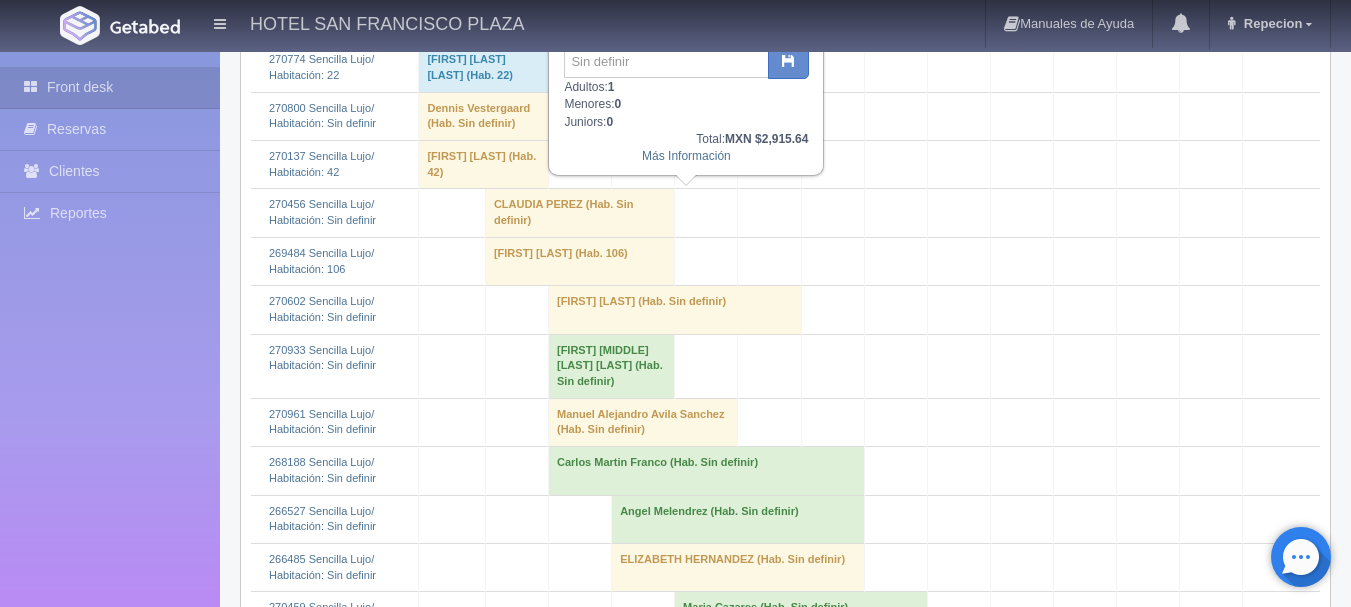 click on "[FIRST] [LAST] 												(Hab. Sin definir)" at bounding box center [674, 310] 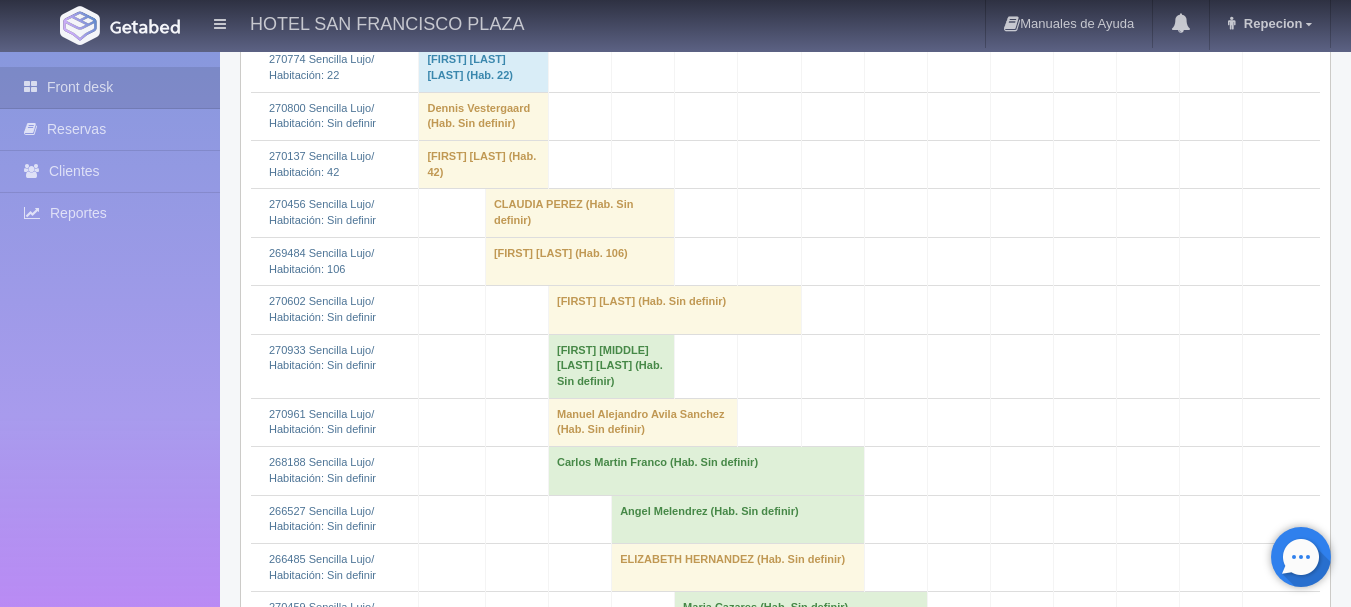 click on "[FIRST] [MIDDLE] [LAST] [LAST] 												(Hab. Sin definir)" at bounding box center (611, 366) 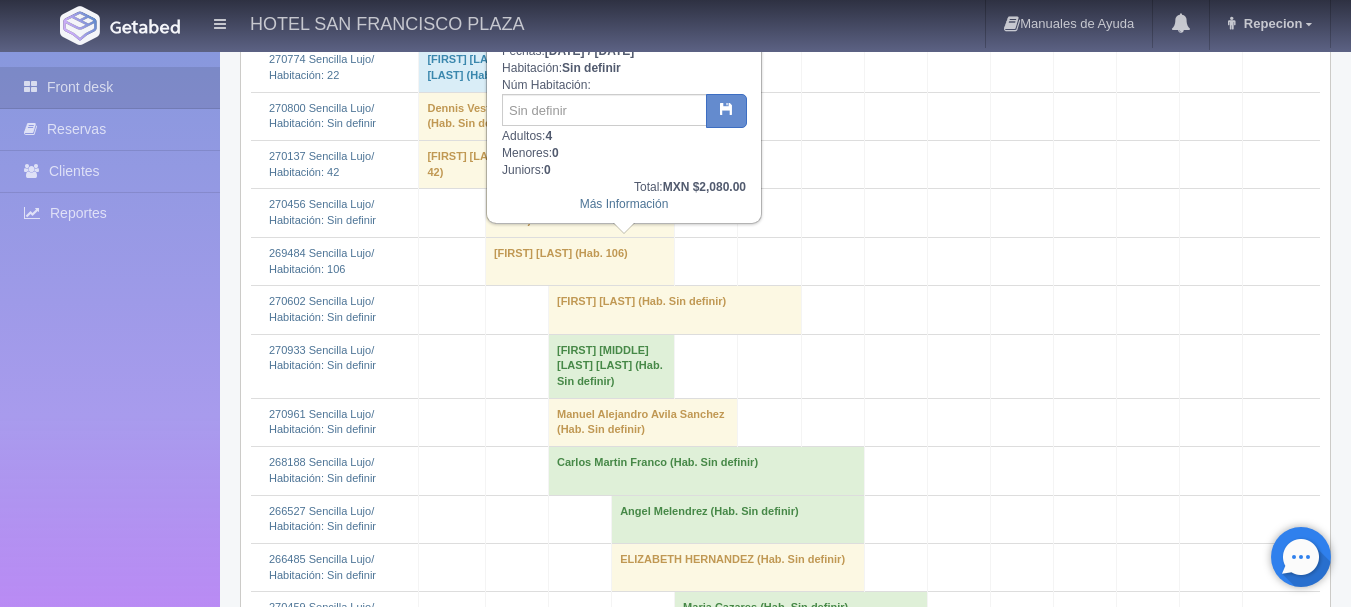 click on "[FIRST] [MIDDLE] [LAST] [LAST] 												(Hab. Sin definir)" at bounding box center (611, 366) 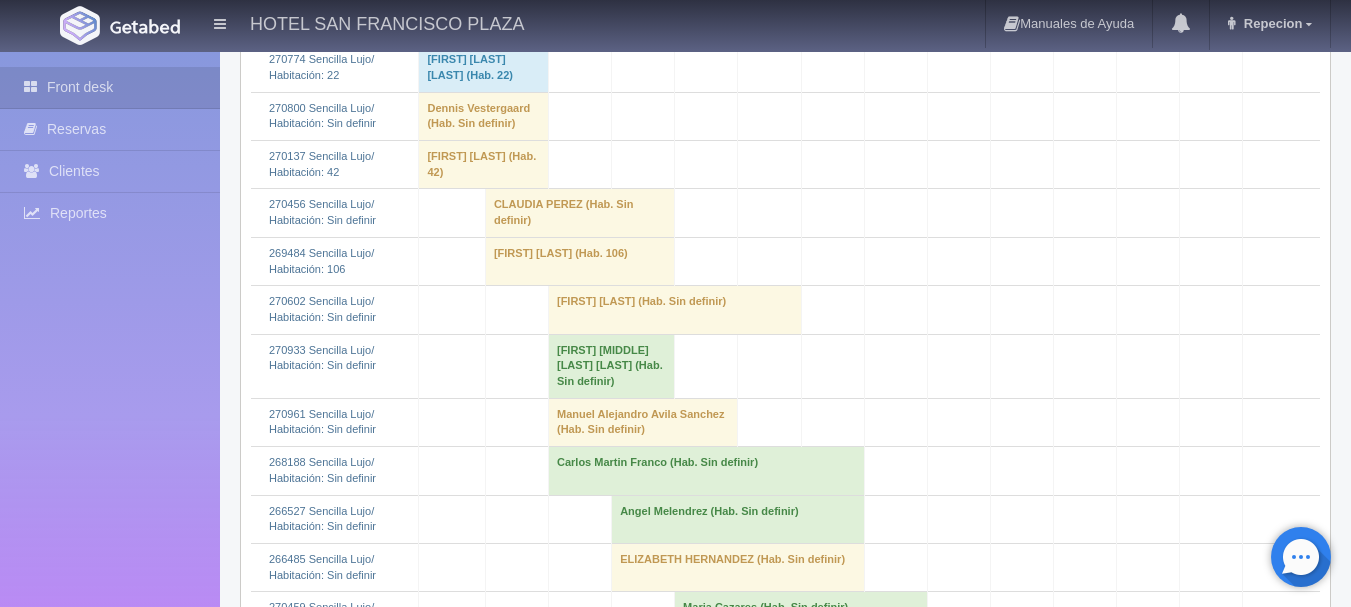 click on "Manuel Alejandro  Avila Sanchez 												(Hab. Sin definir)" at bounding box center (642, 422) 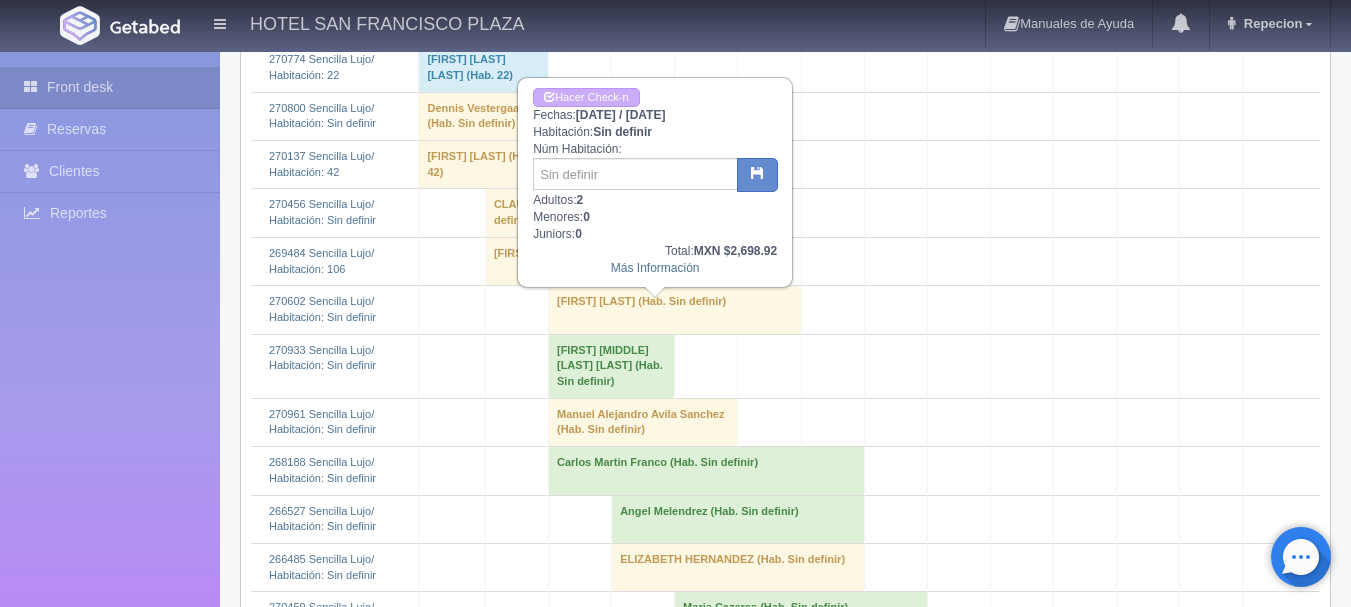 click on "Manuel Alejandro  Avila Sanchez 												(Hab. Sin definir)" at bounding box center [642, 422] 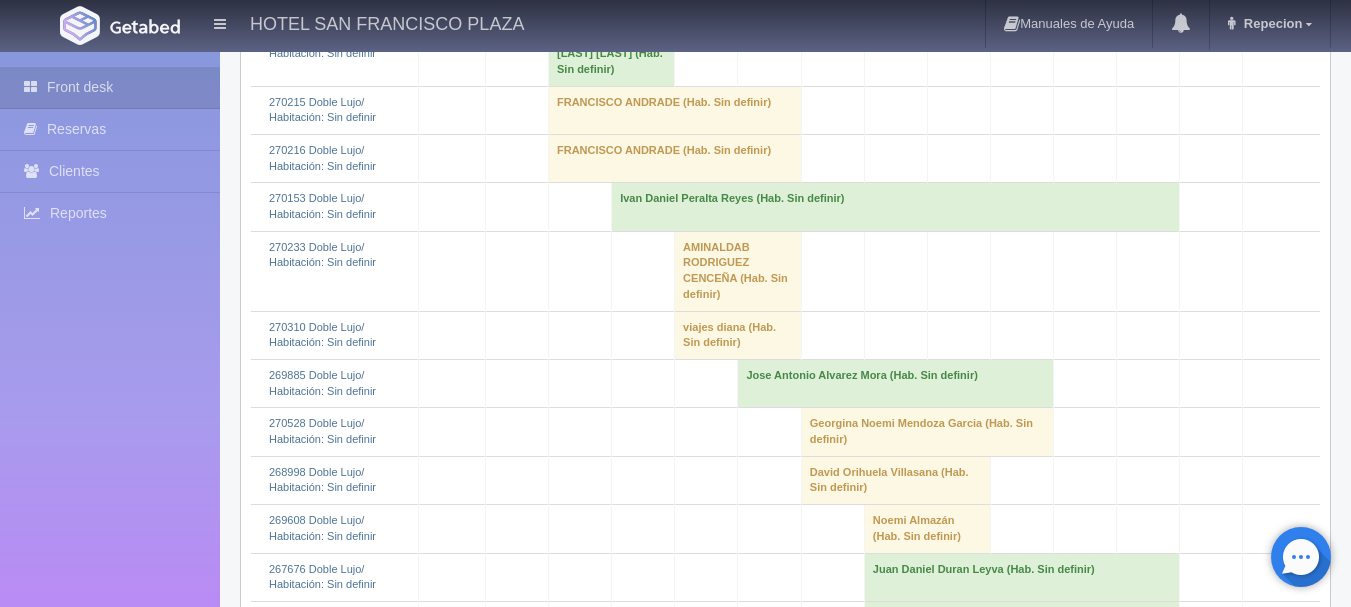 scroll, scrollTop: 800, scrollLeft: 0, axis: vertical 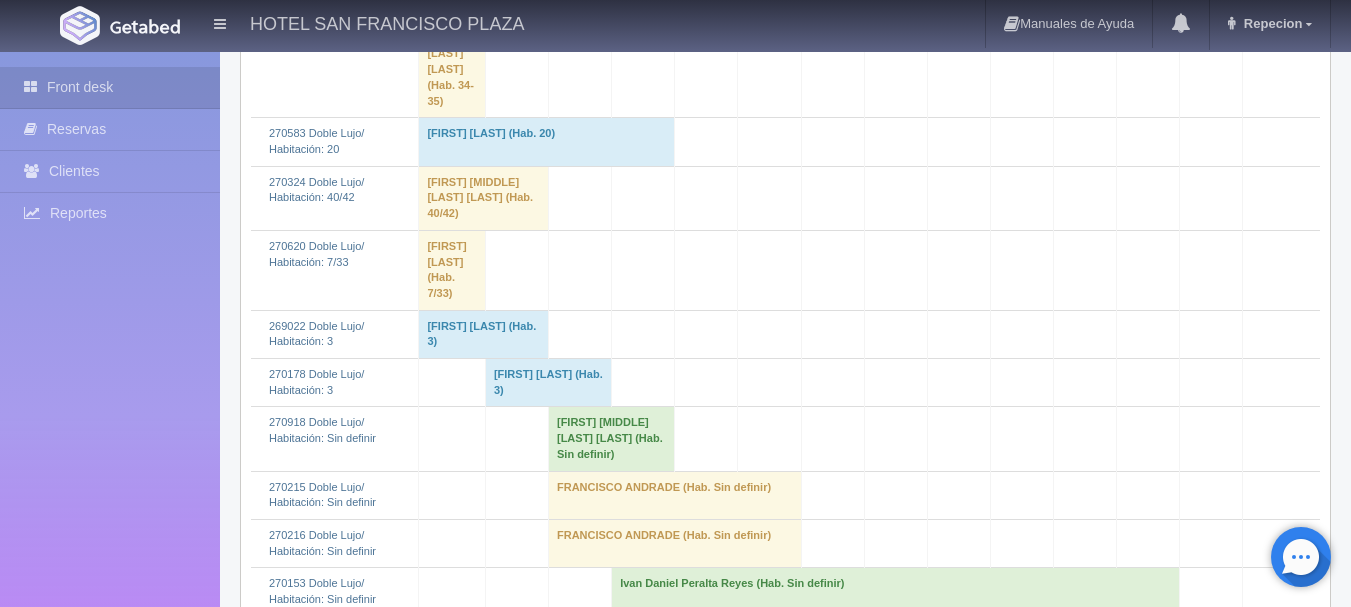 click on "FRANCISCO ANDRADE 												(Hab. Sin definir)" at bounding box center [674, 495] 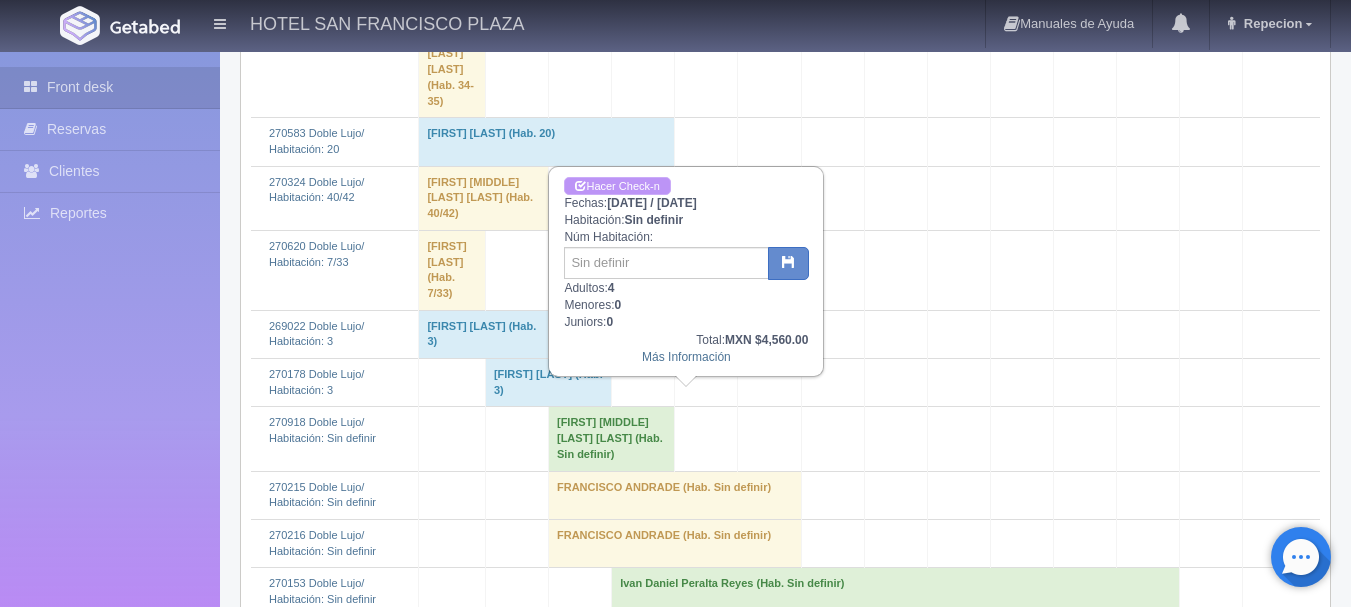 click on "Hacer Check-n" at bounding box center (617, 186) 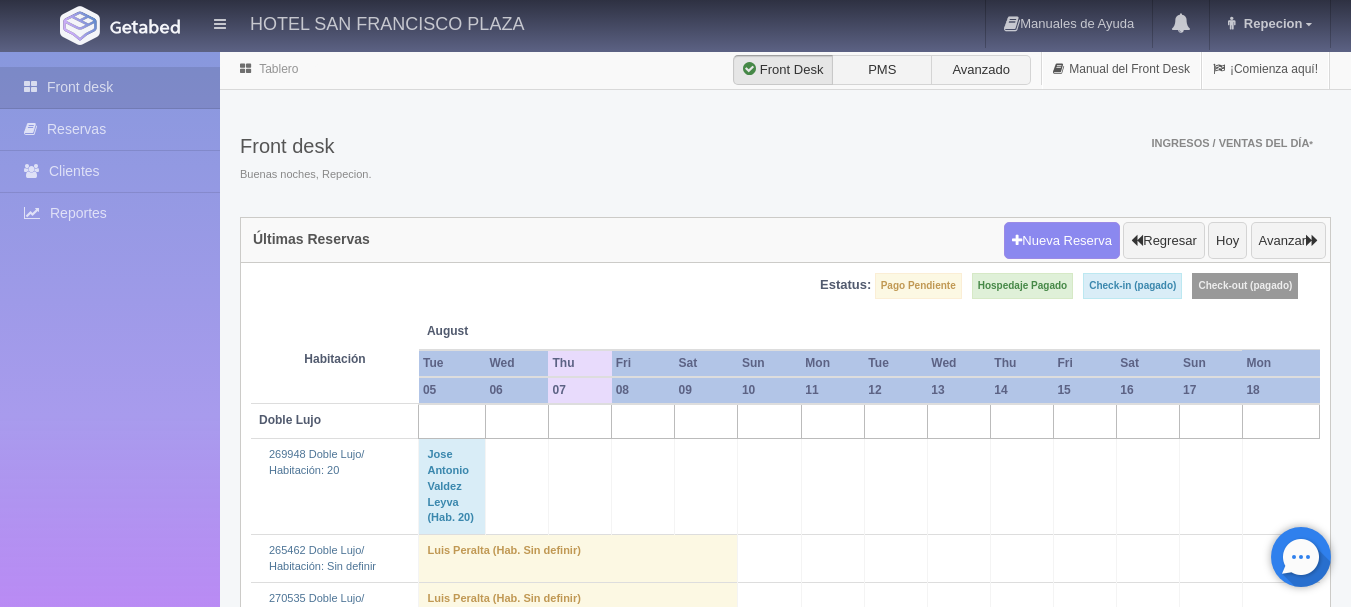 scroll, scrollTop: 800, scrollLeft: 0, axis: vertical 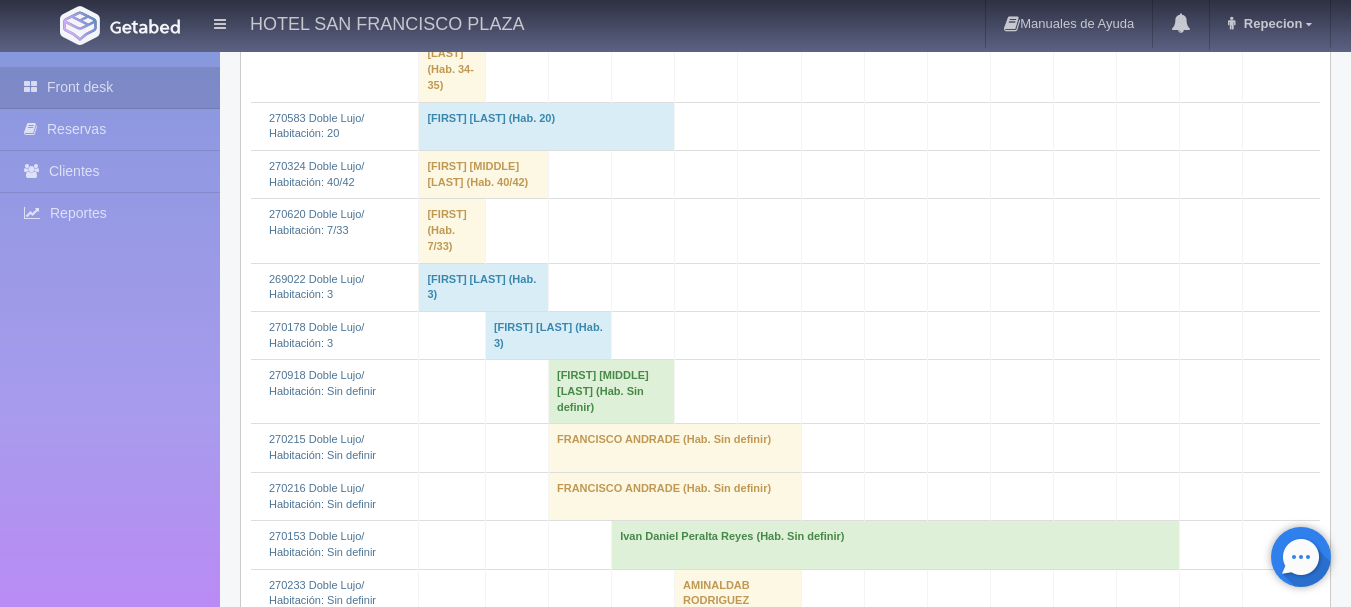 click on "FRANCISCO ANDRADE 												(Hab. Sin definir)" at bounding box center [674, 448] 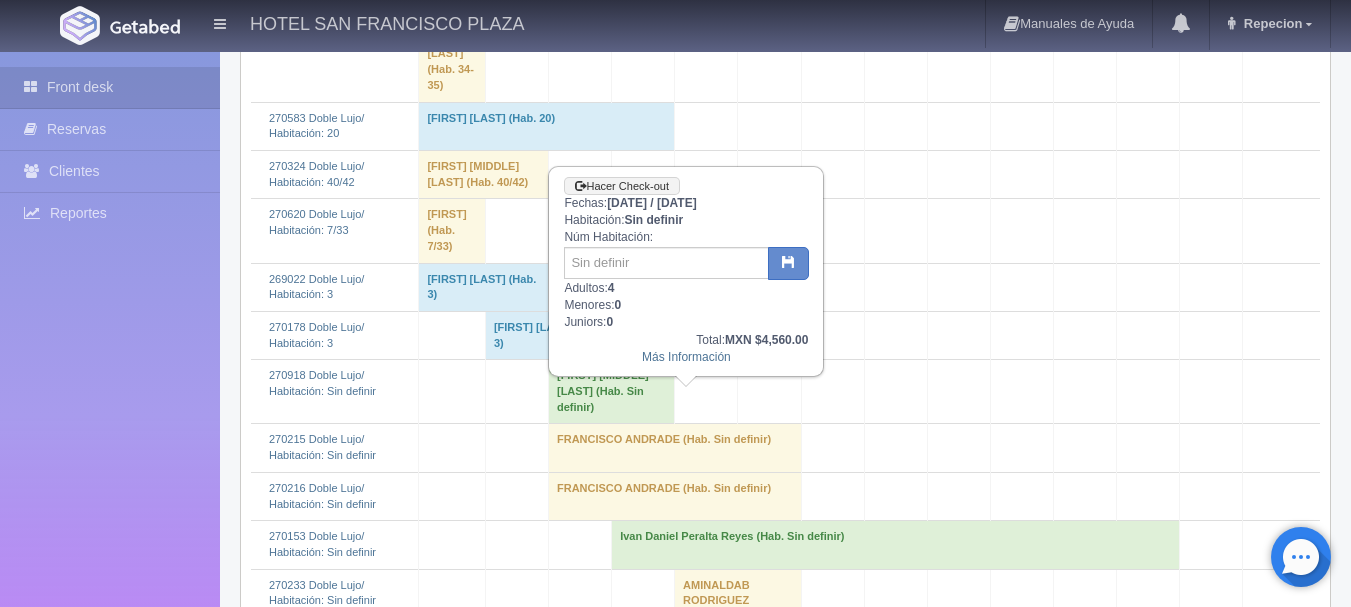 click on "FRANCISCO ANDRADE 												(Hab. Sin definir)" at bounding box center (674, 496) 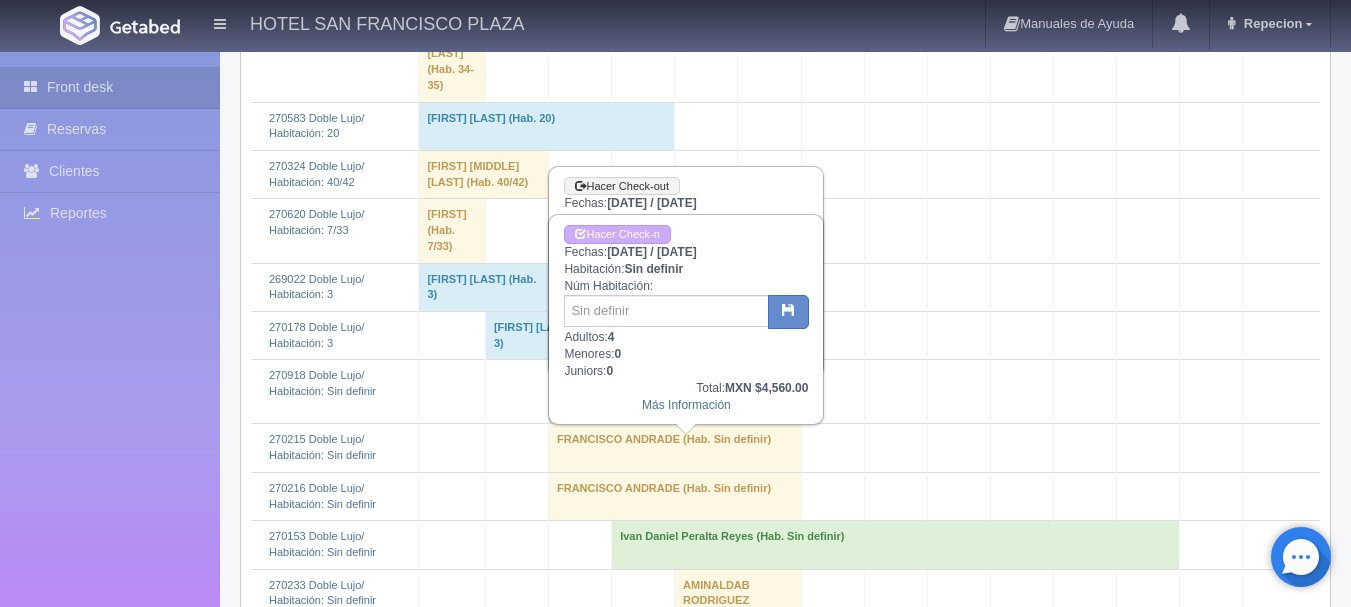 click on "FRANCISCO ANDRADE 												(Hab. Sin definir)" at bounding box center (674, 496) 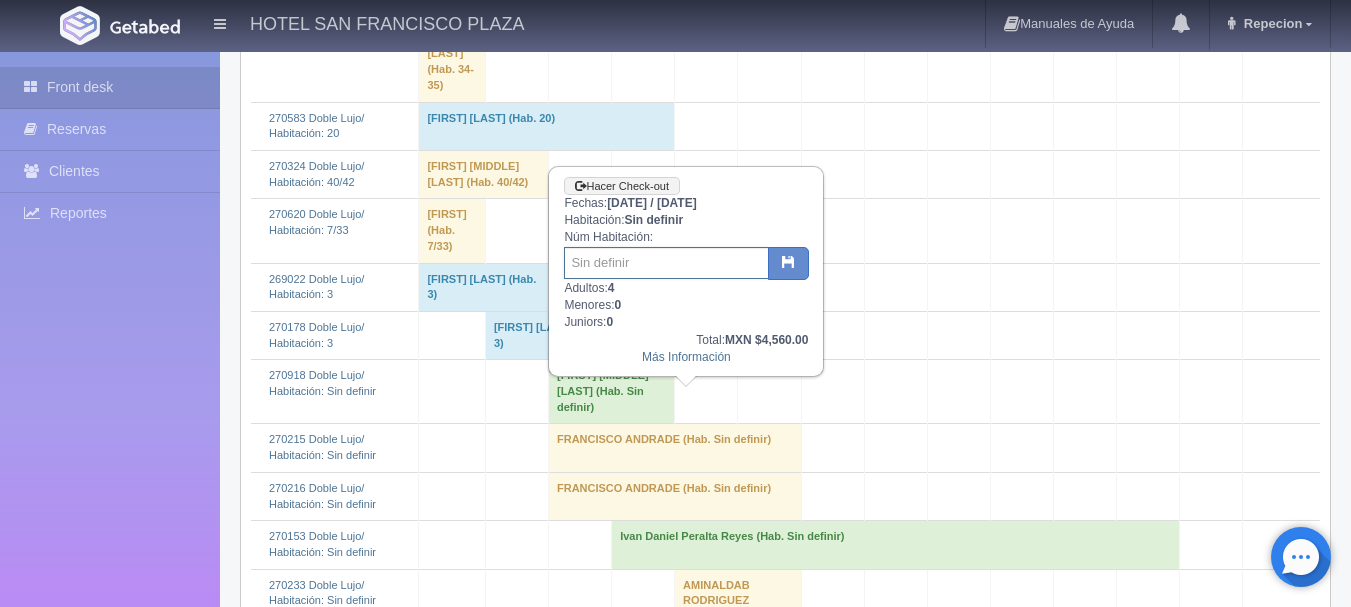 click at bounding box center [666, 263] 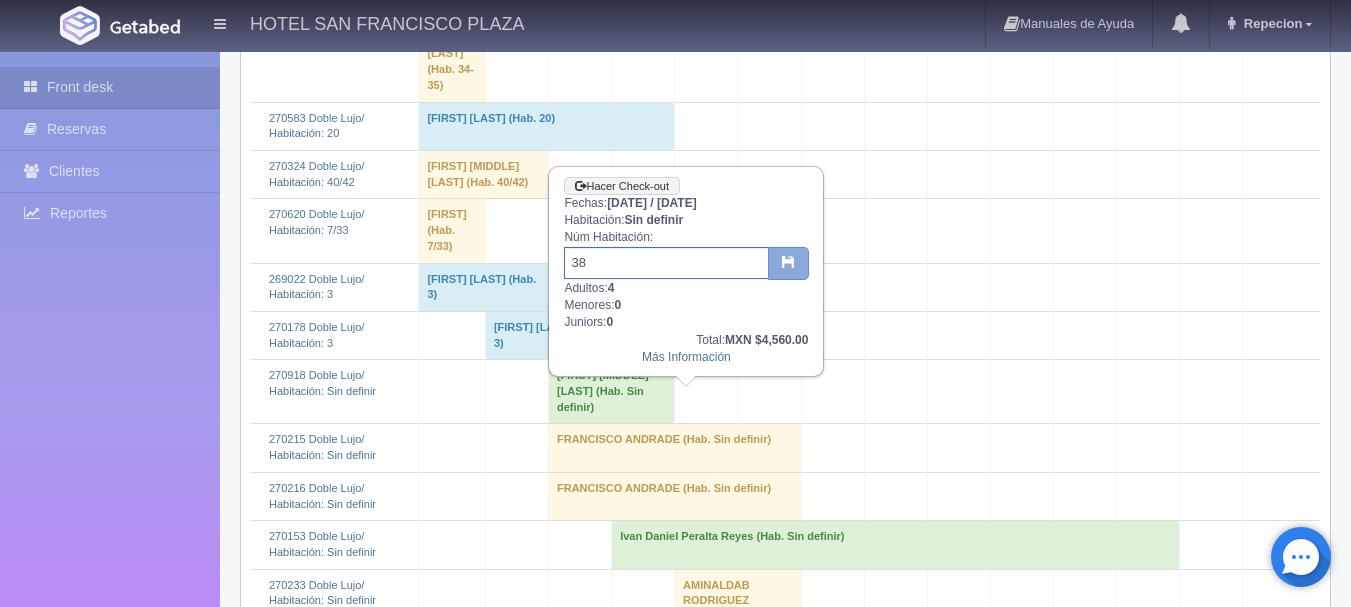 type on "38" 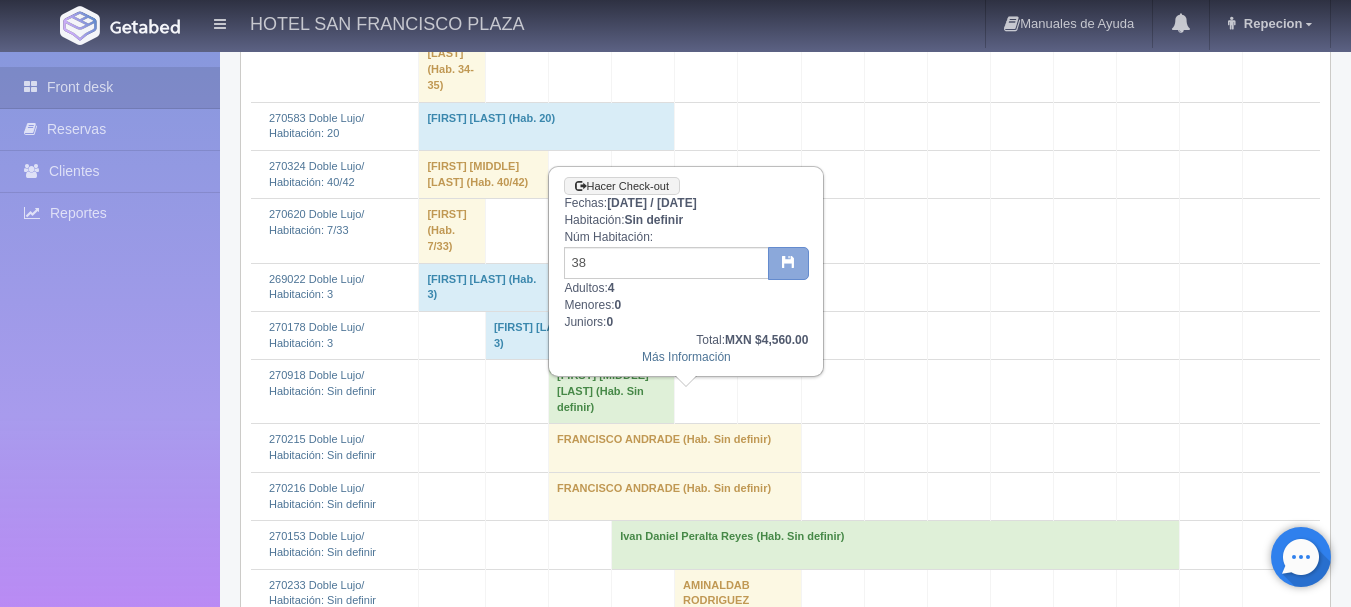 click at bounding box center [788, 264] 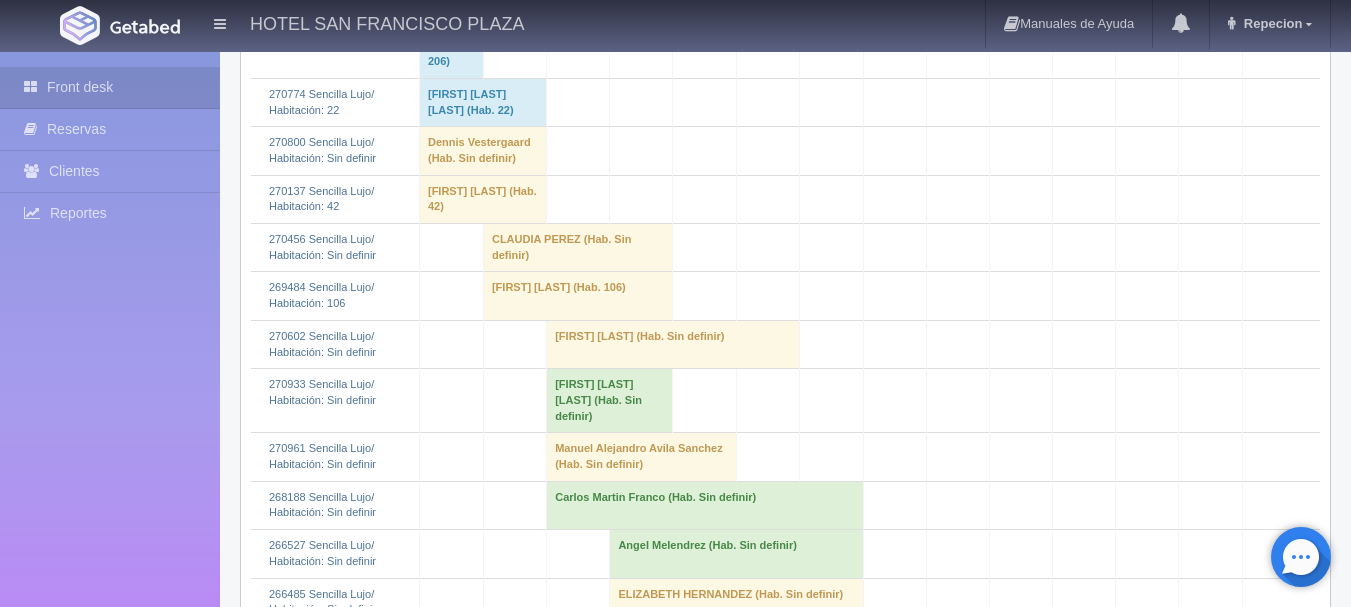 scroll, scrollTop: 2500, scrollLeft: 0, axis: vertical 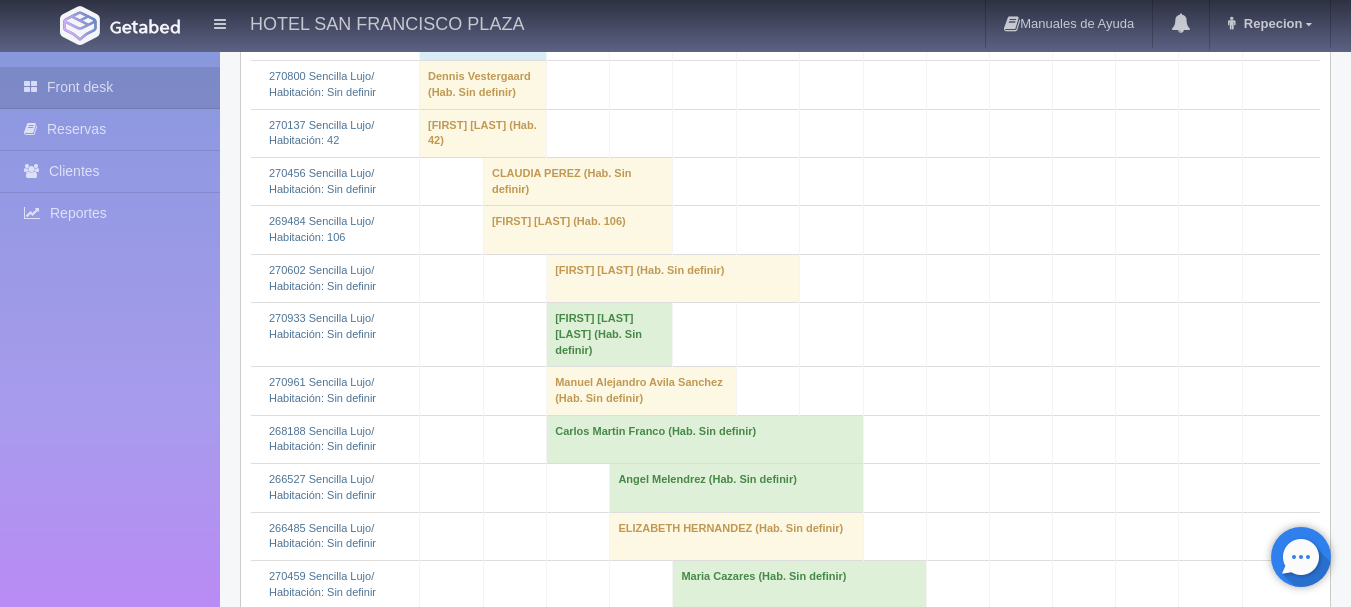 click on "Carlos Martin Franco 												(Hab. Sin definir)" at bounding box center [705, 439] 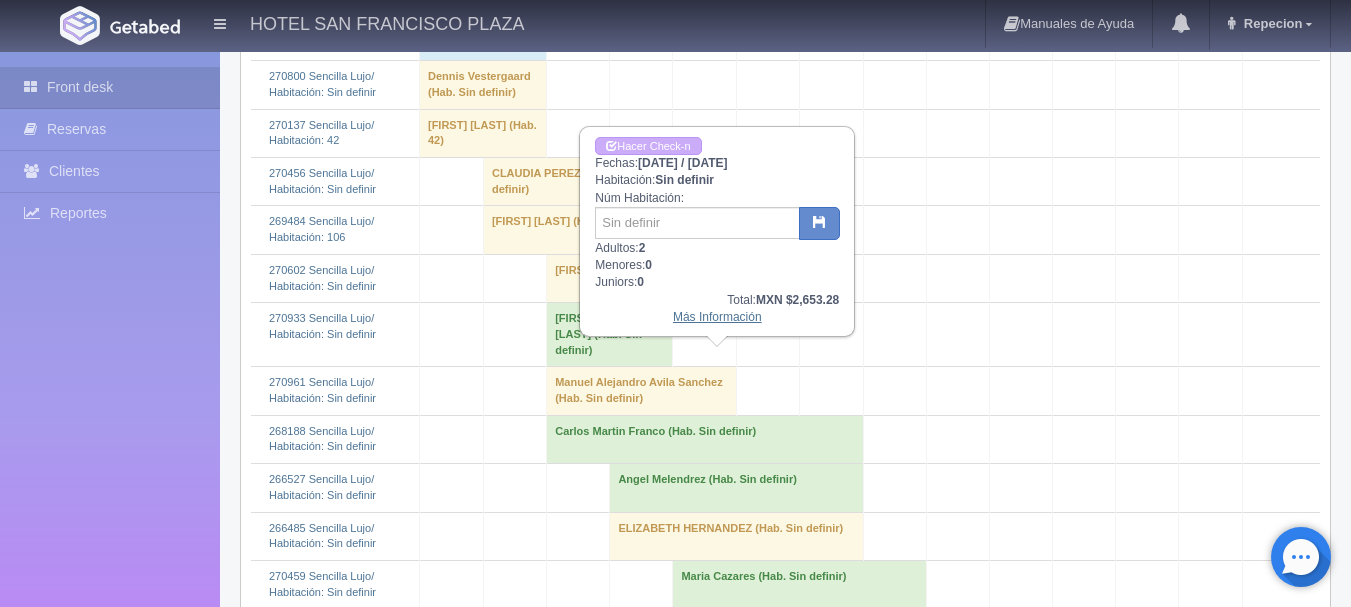 click on "Más Información" at bounding box center [717, 317] 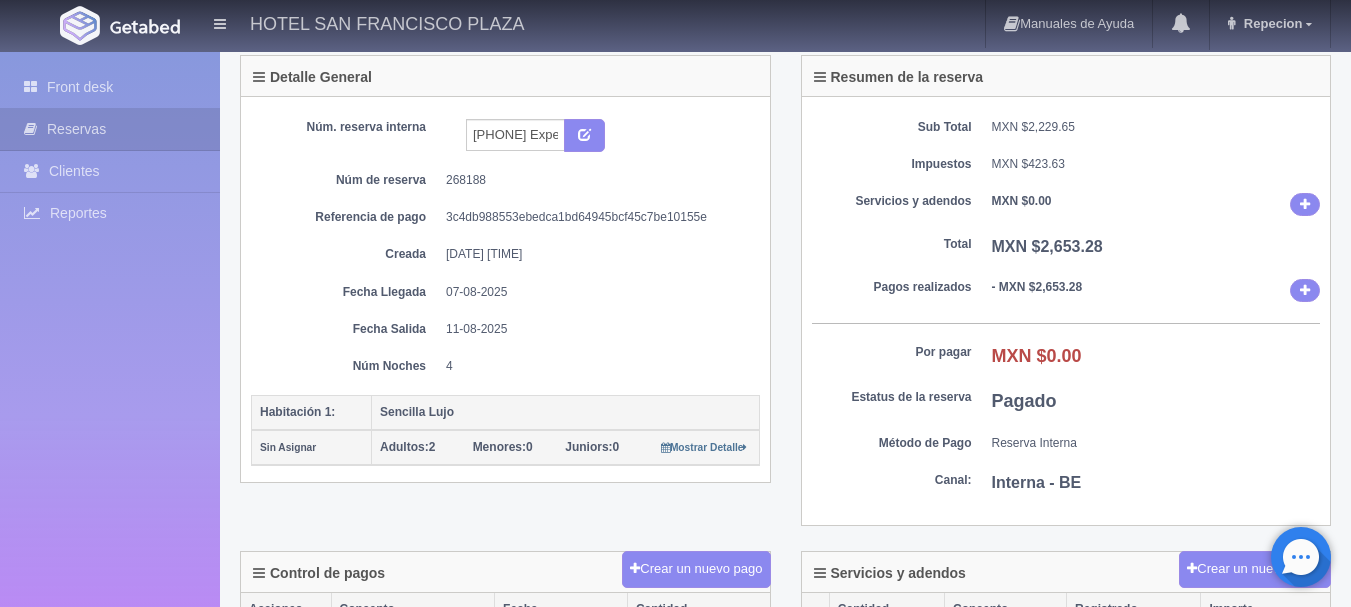 scroll, scrollTop: 0, scrollLeft: 0, axis: both 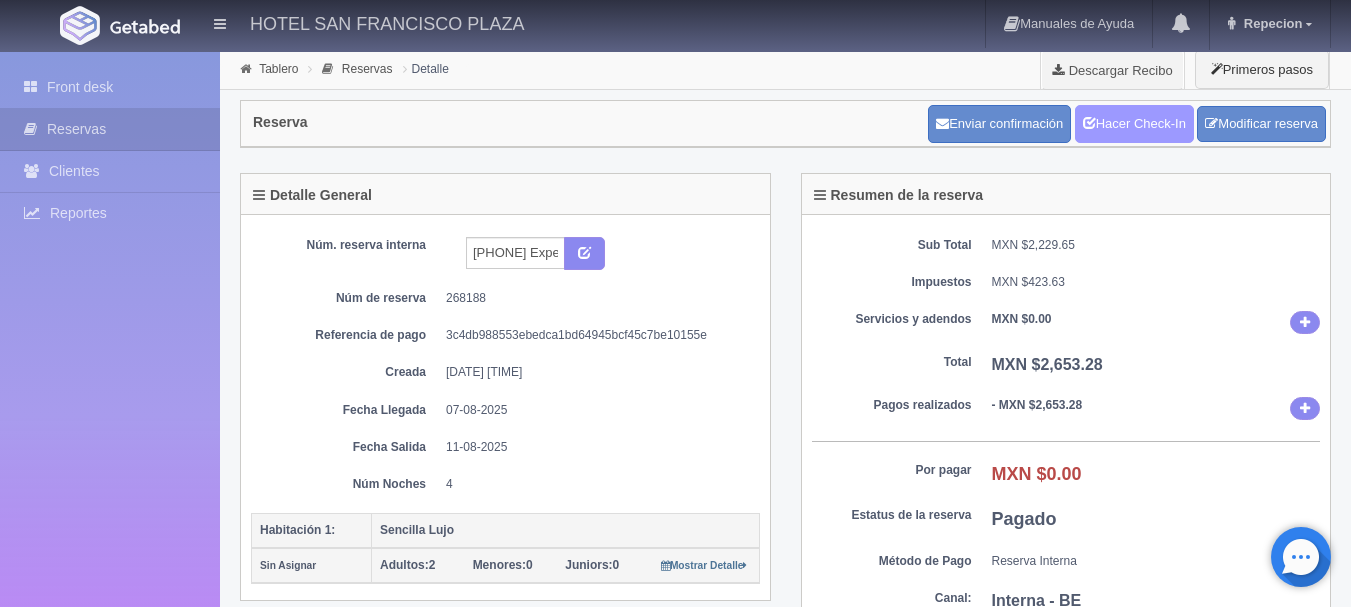 click on "Hacer Check-In" at bounding box center (1134, 124) 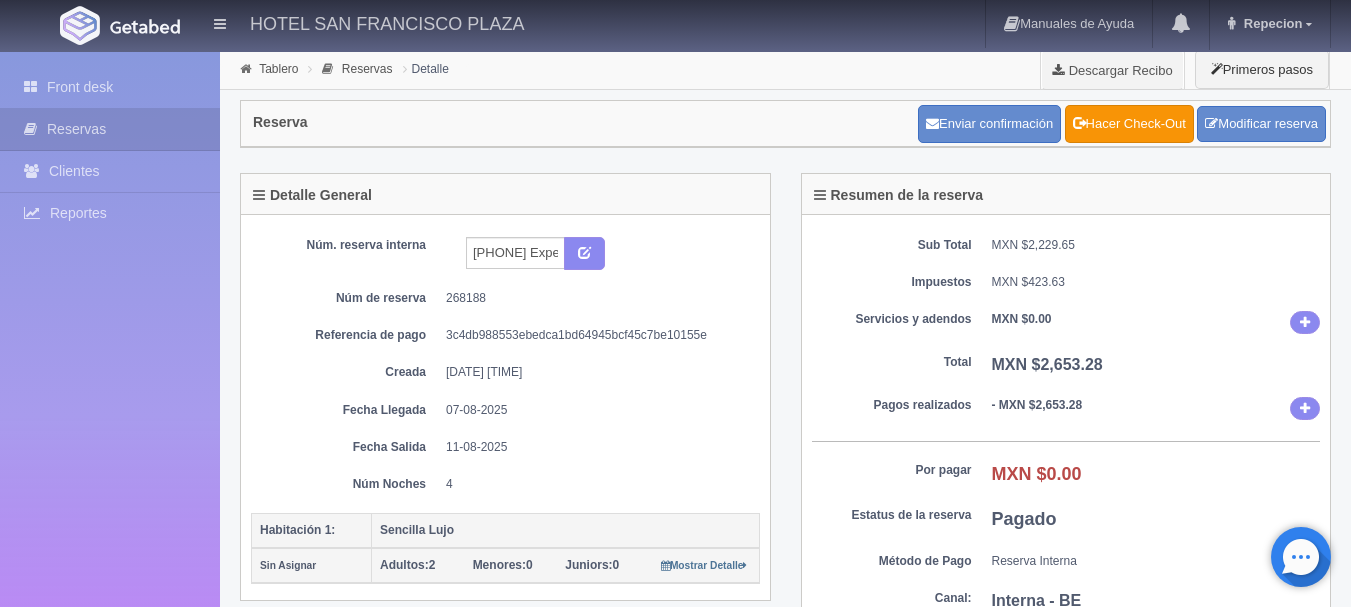 scroll, scrollTop: 0, scrollLeft: 0, axis: both 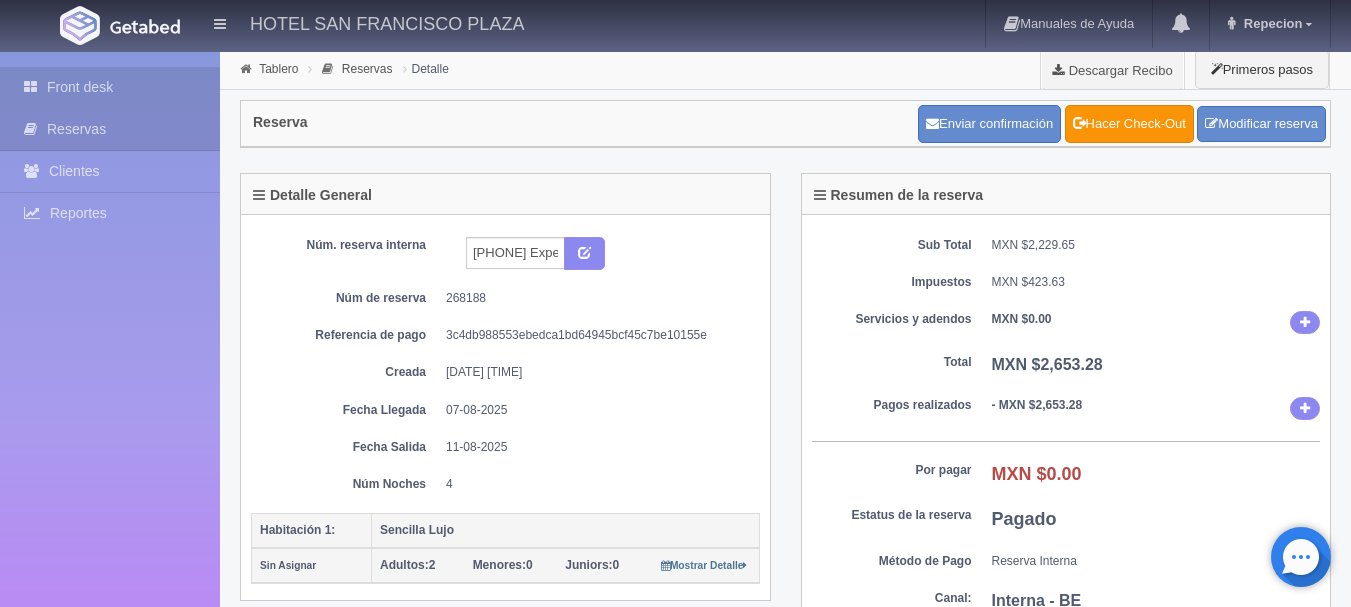 click on "Front desk" at bounding box center [110, 87] 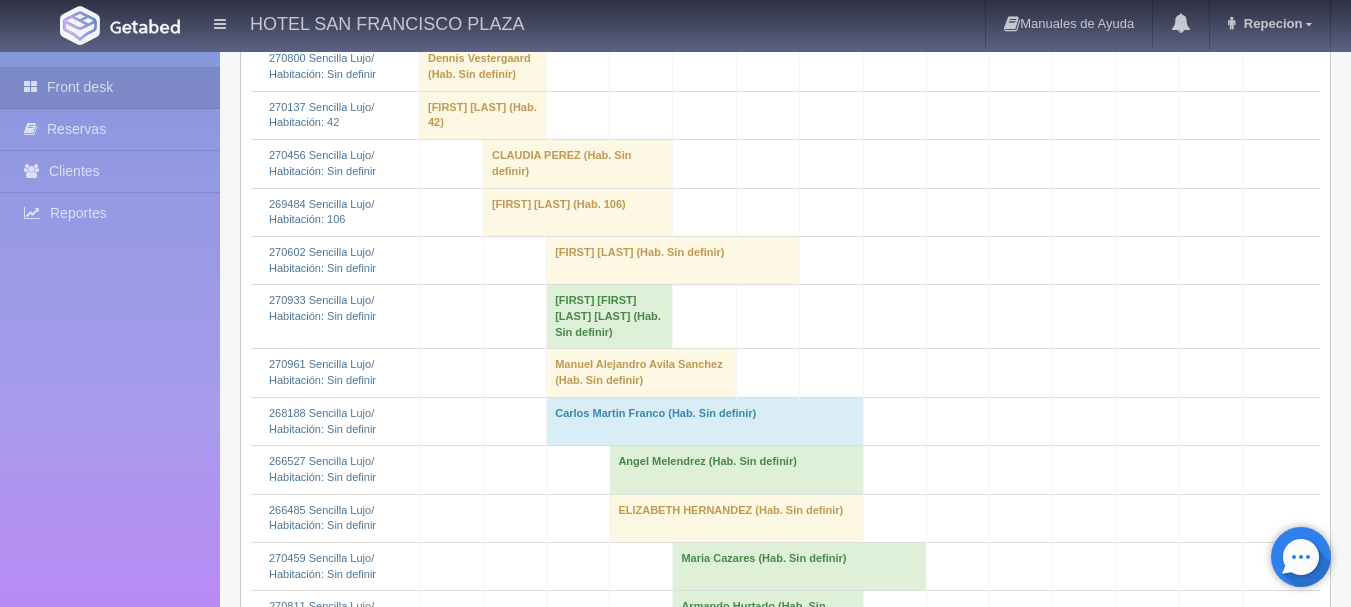 scroll, scrollTop: 2600, scrollLeft: 0, axis: vertical 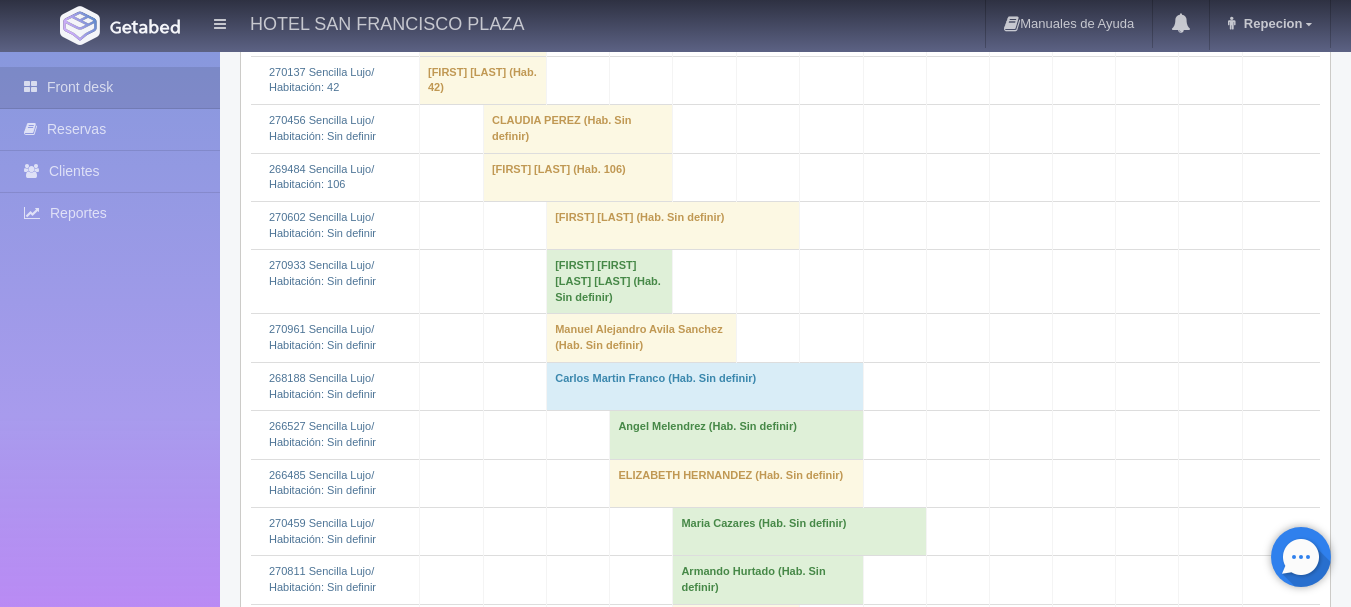 click on "Carlos Martin Franco 												(Hab. Sin definir)" at bounding box center [705, 386] 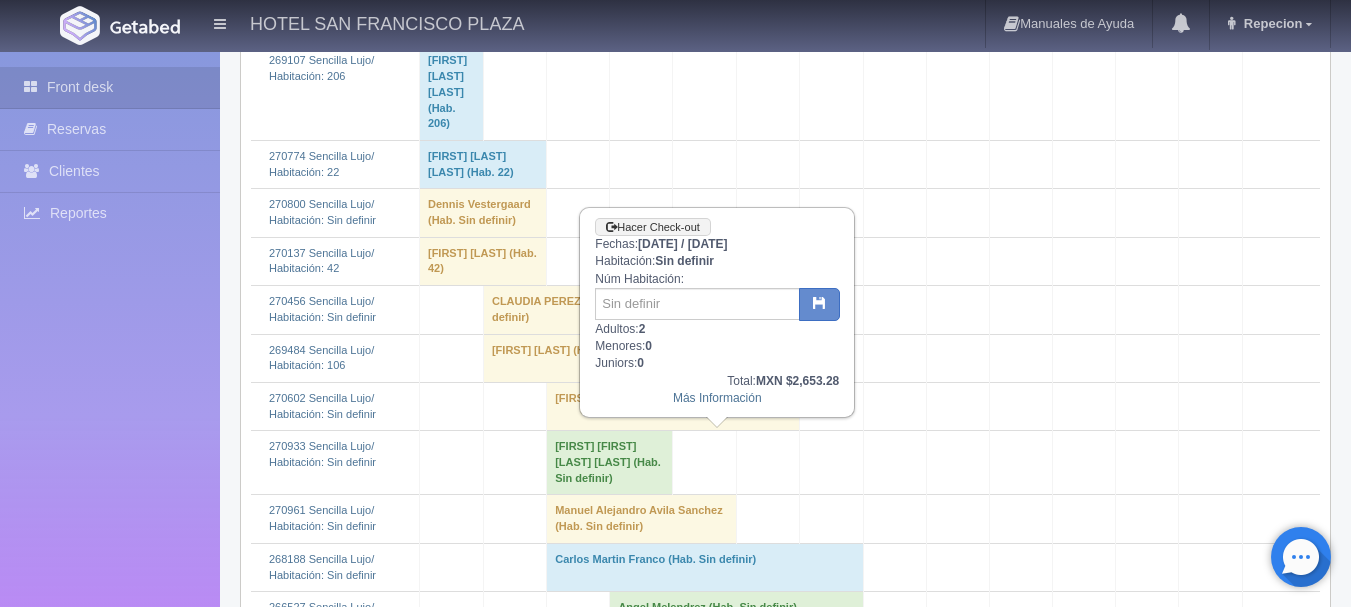 scroll, scrollTop: 2400, scrollLeft: 0, axis: vertical 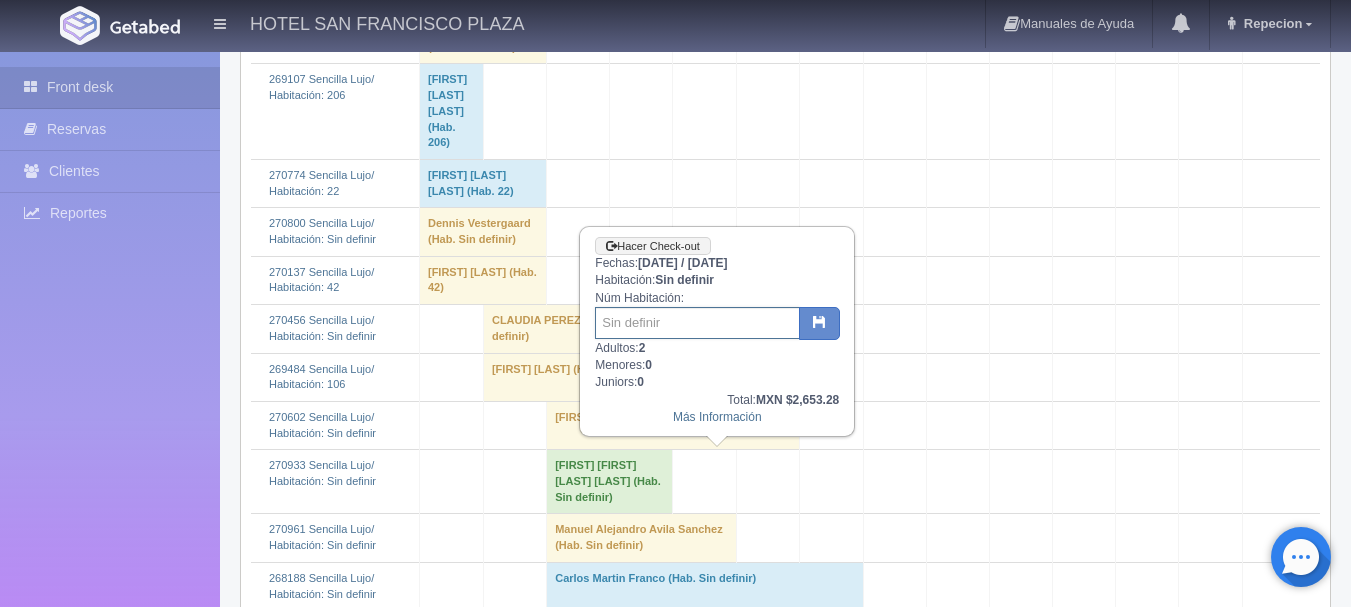 click at bounding box center [697, 323] 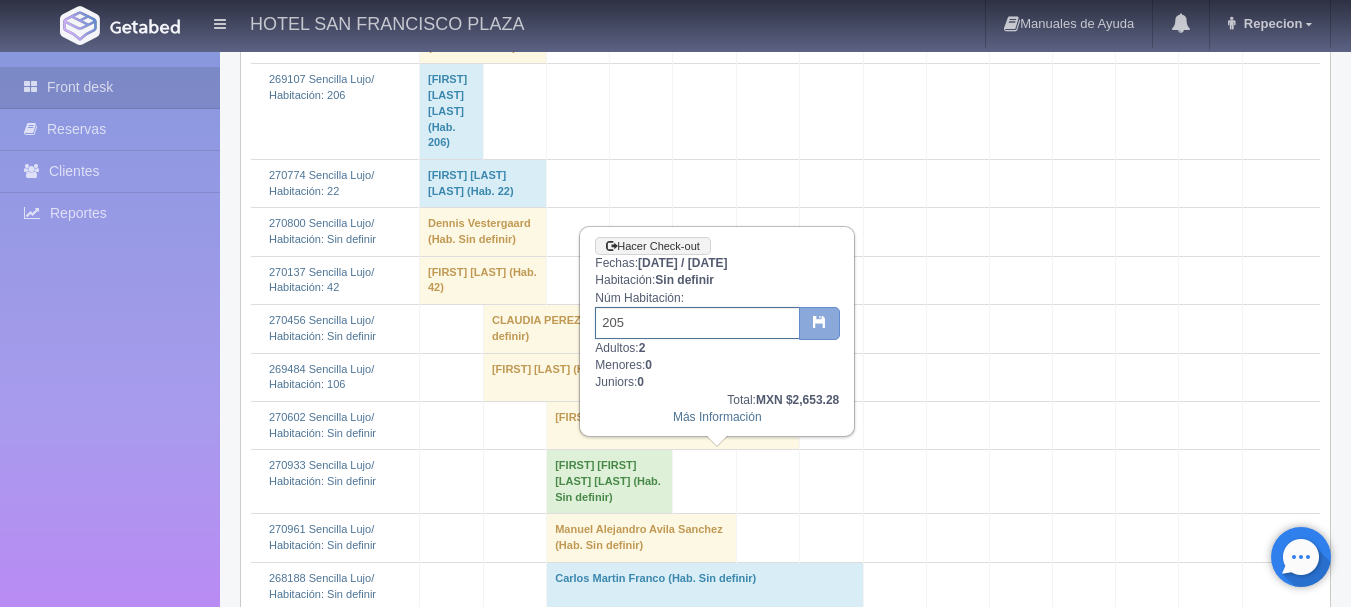 type on "205" 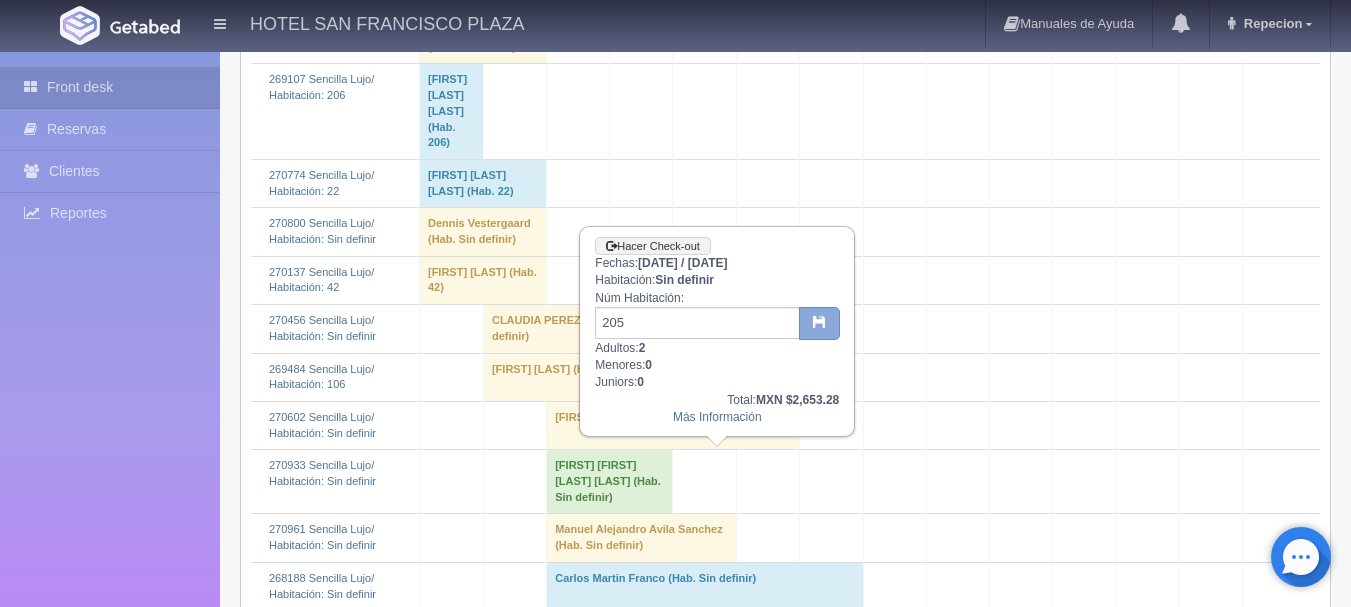 click at bounding box center [819, 324] 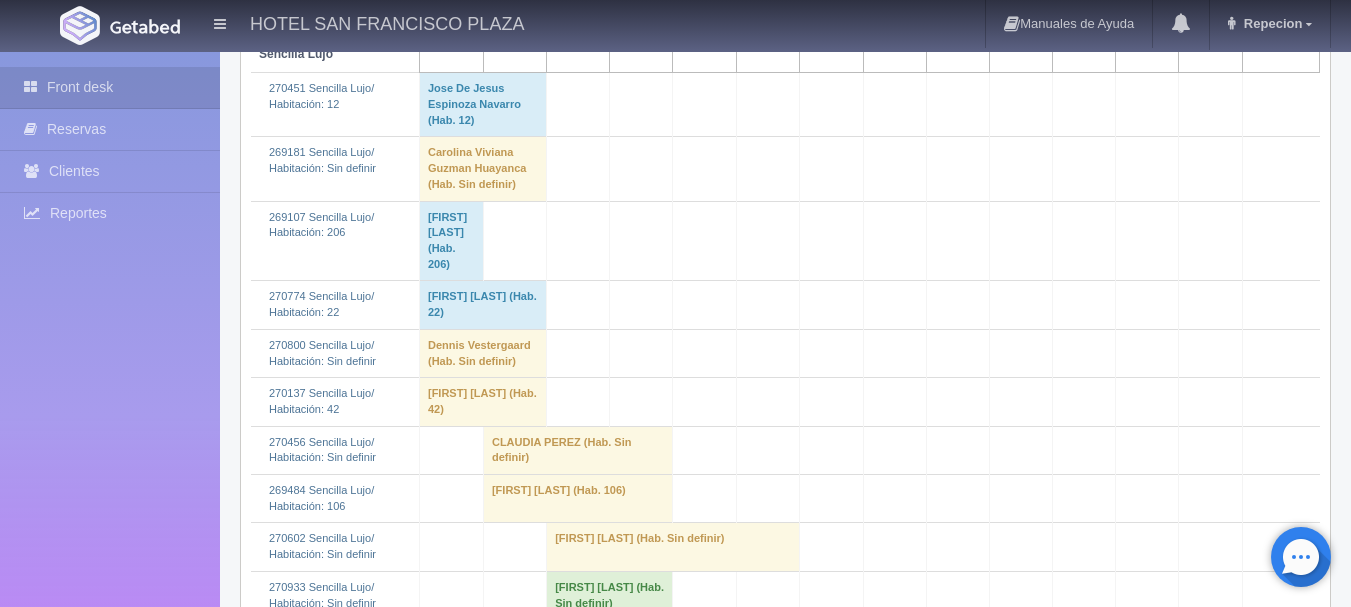 scroll, scrollTop: 2600, scrollLeft: 0, axis: vertical 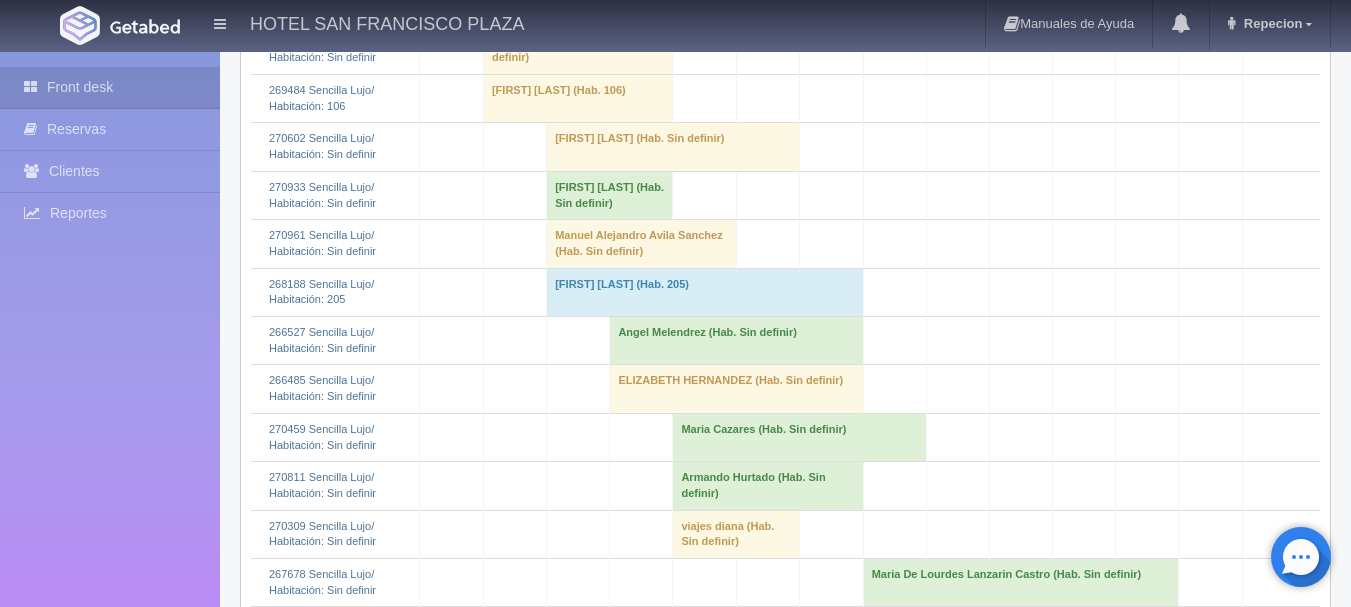 click on "Manuel Alejandro  Avila Sanchez 												(Hab. Sin definir)" at bounding box center [642, 244] 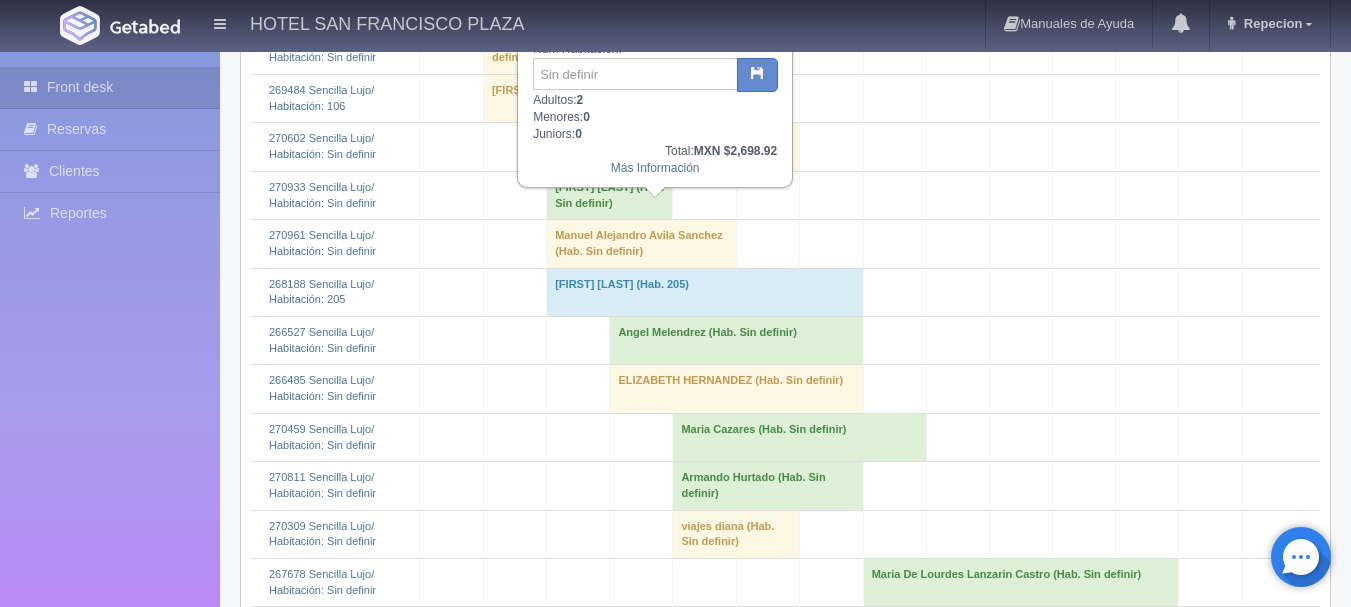 click on "Manuel Alejandro  Avila Sanchez 												(Hab. Sin definir)" at bounding box center (642, 244) 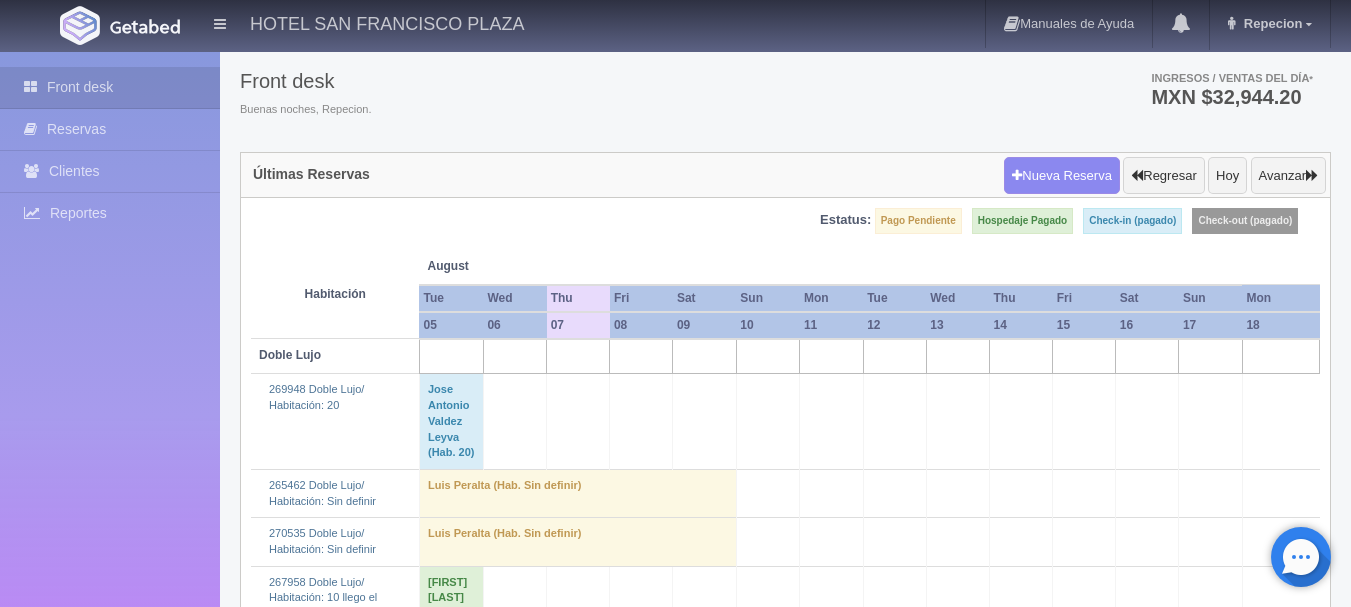 scroll, scrollTop: 100, scrollLeft: 0, axis: vertical 